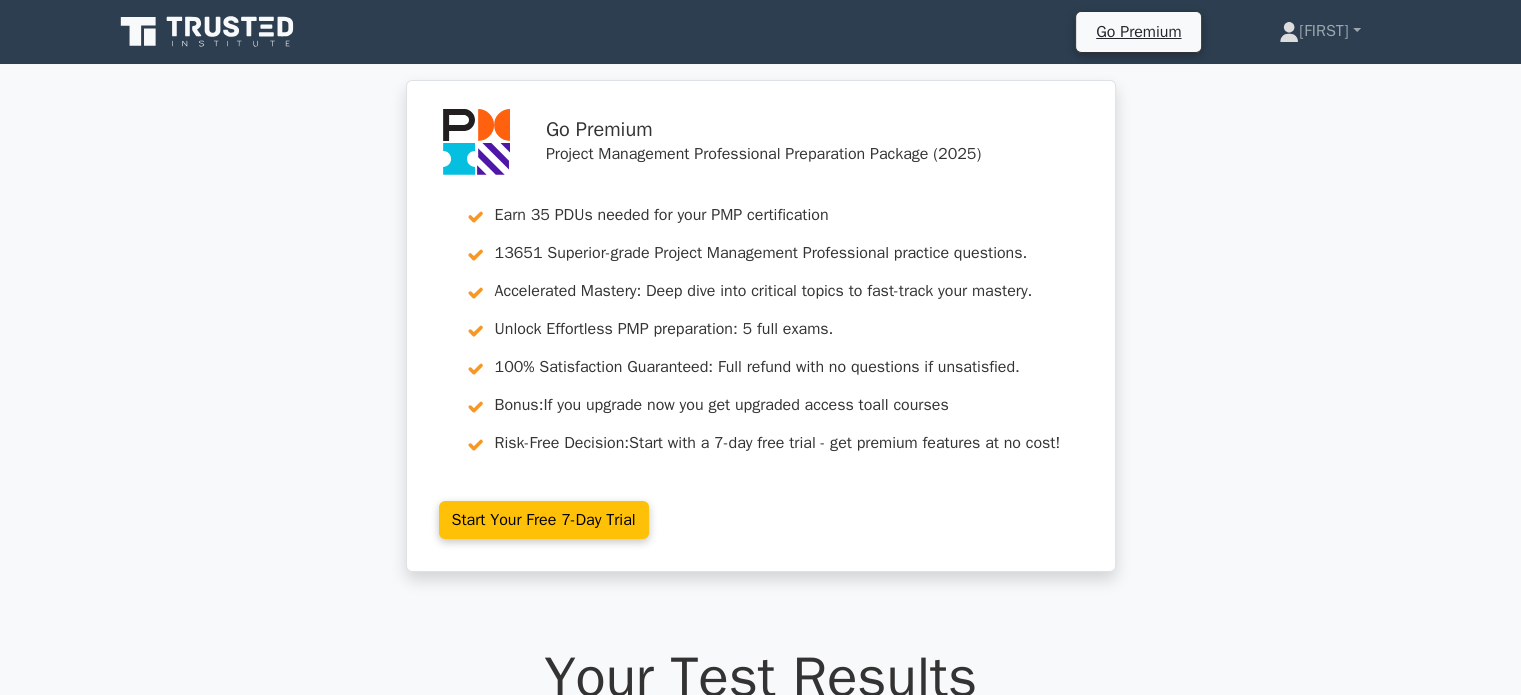 scroll, scrollTop: 251, scrollLeft: 0, axis: vertical 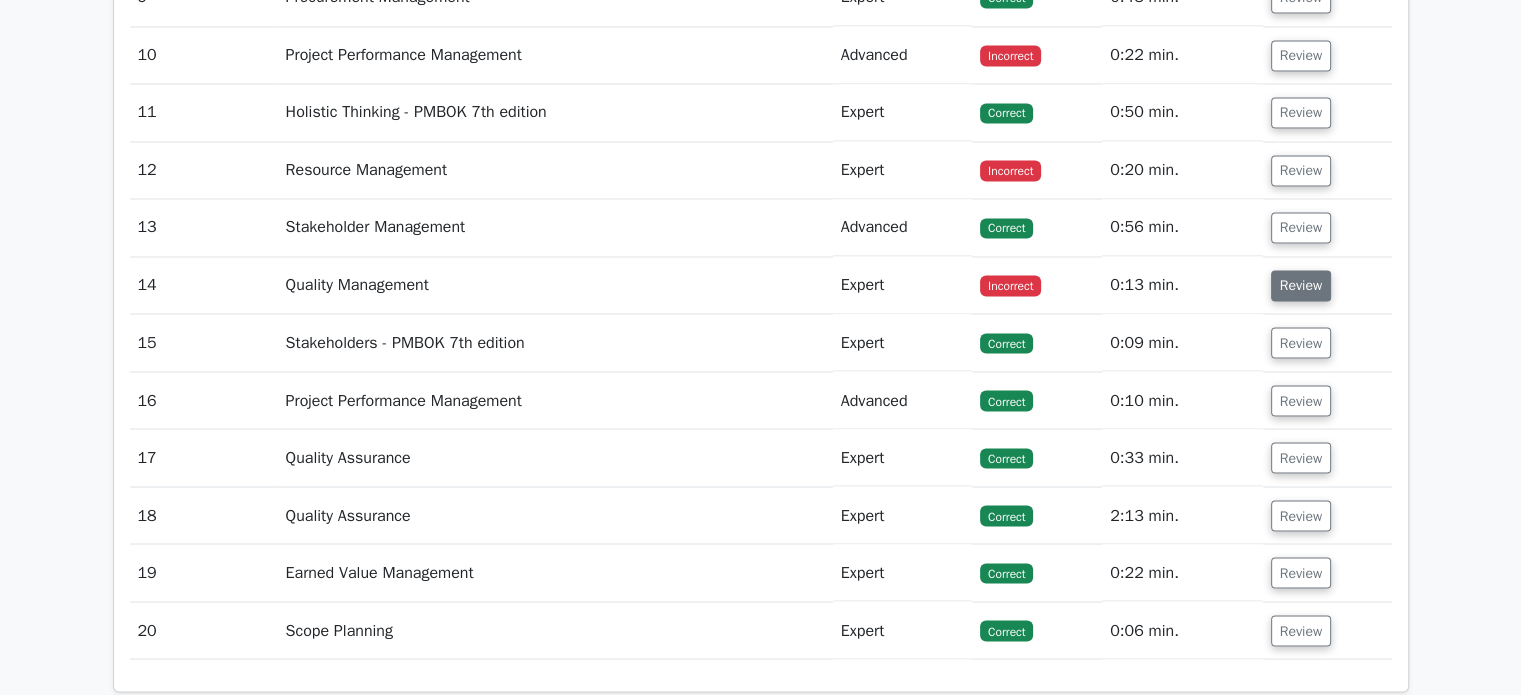 click on "Review" at bounding box center [1301, 285] 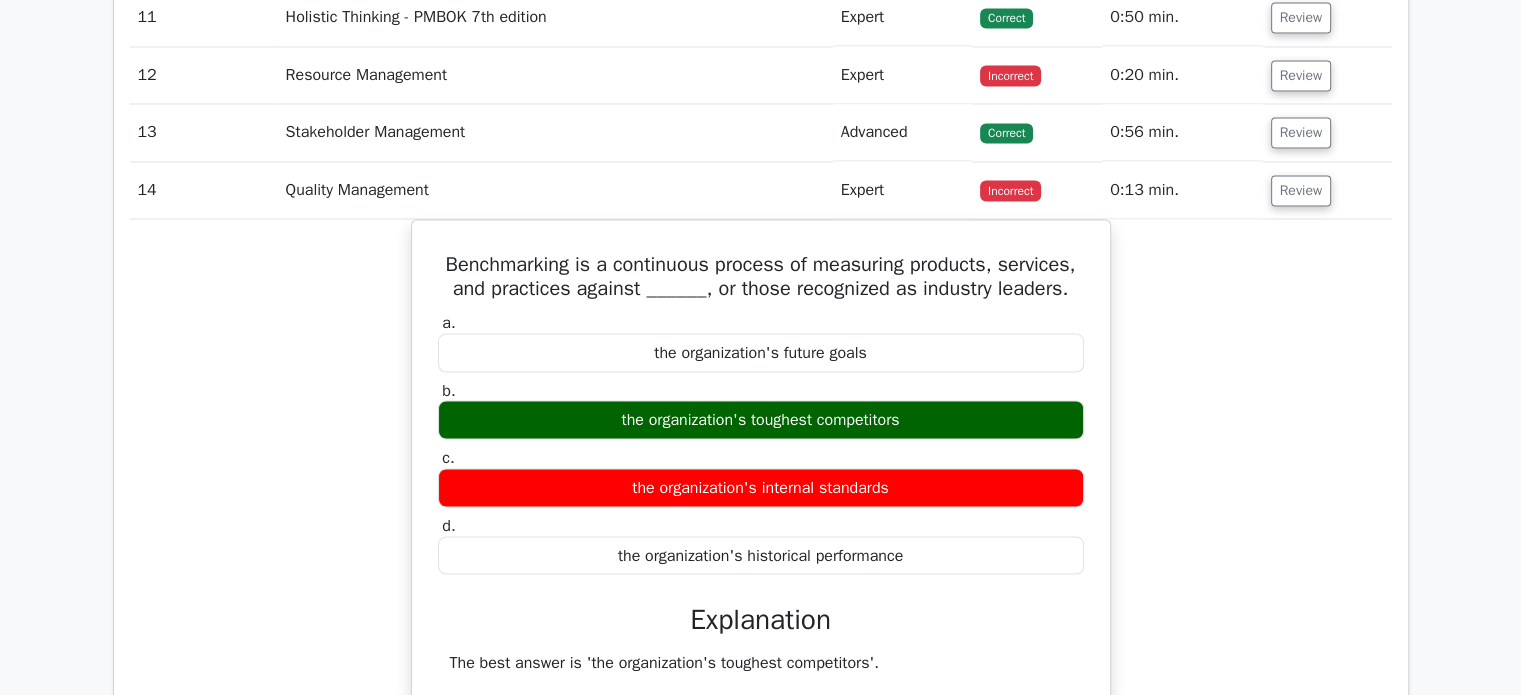 scroll, scrollTop: 3448, scrollLeft: 0, axis: vertical 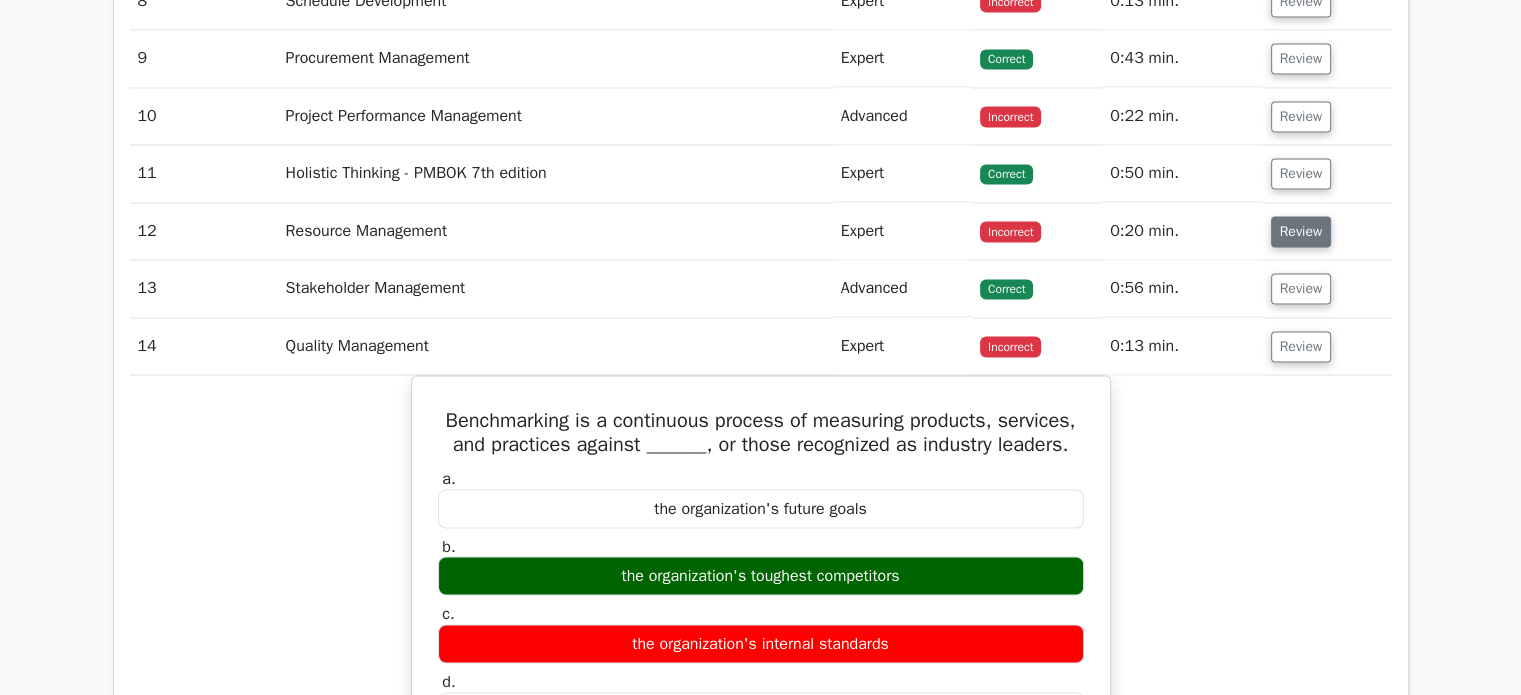 click on "Review" at bounding box center (1301, 231) 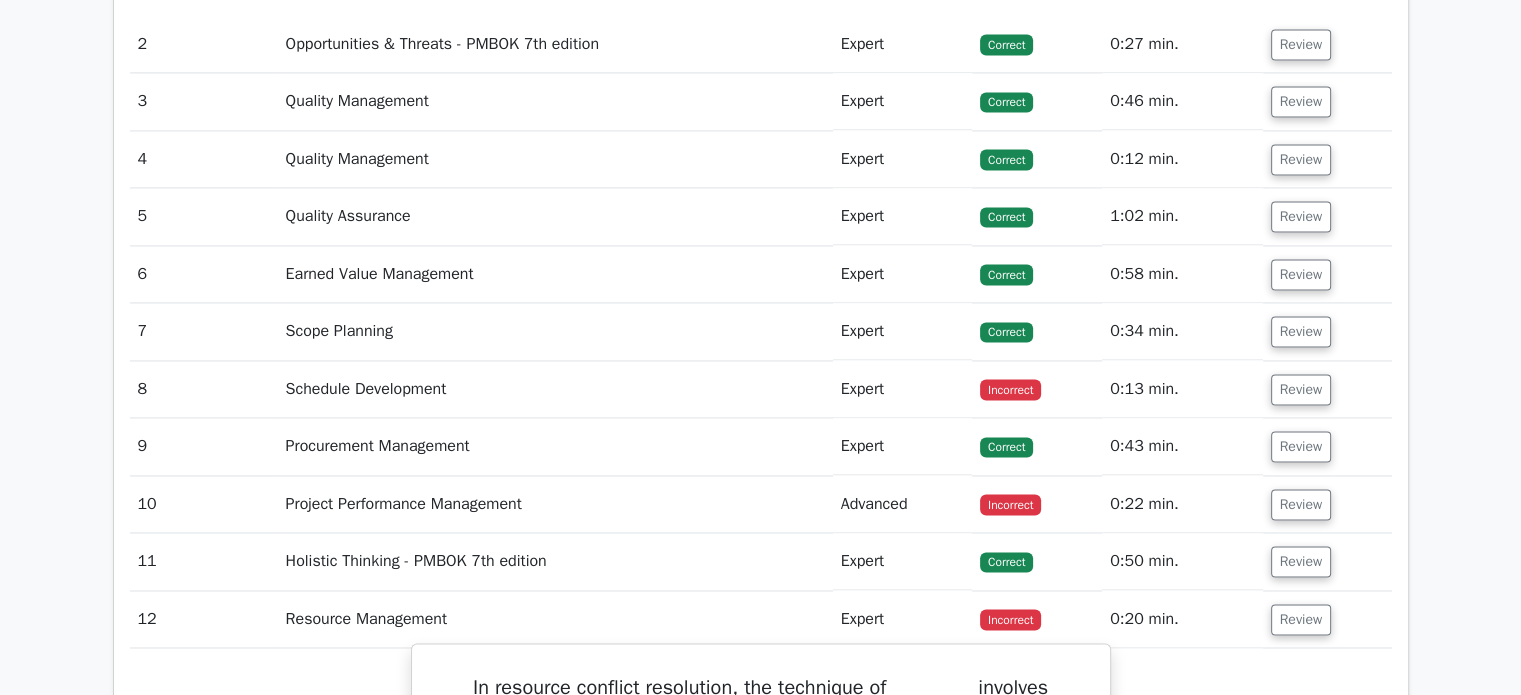 scroll, scrollTop: 2948, scrollLeft: 0, axis: vertical 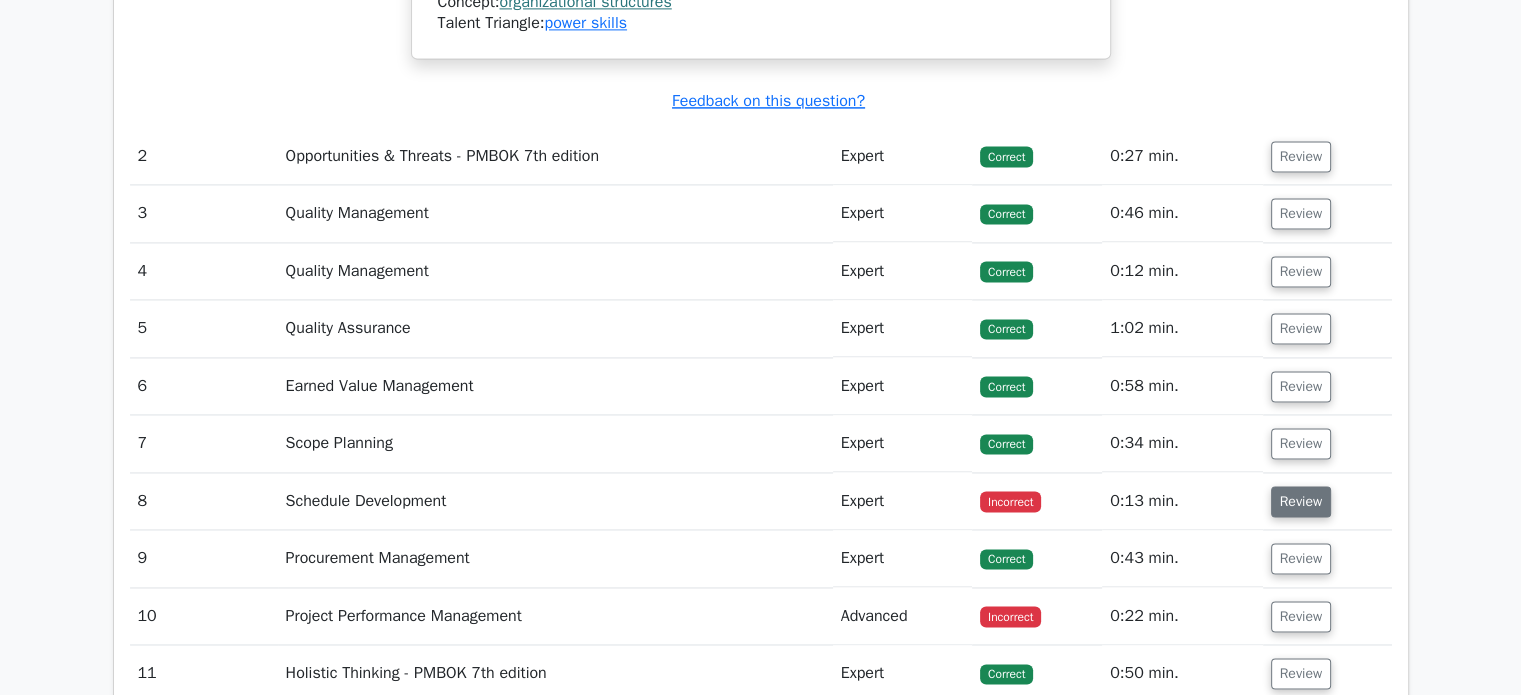 click on "Review" at bounding box center (1301, 501) 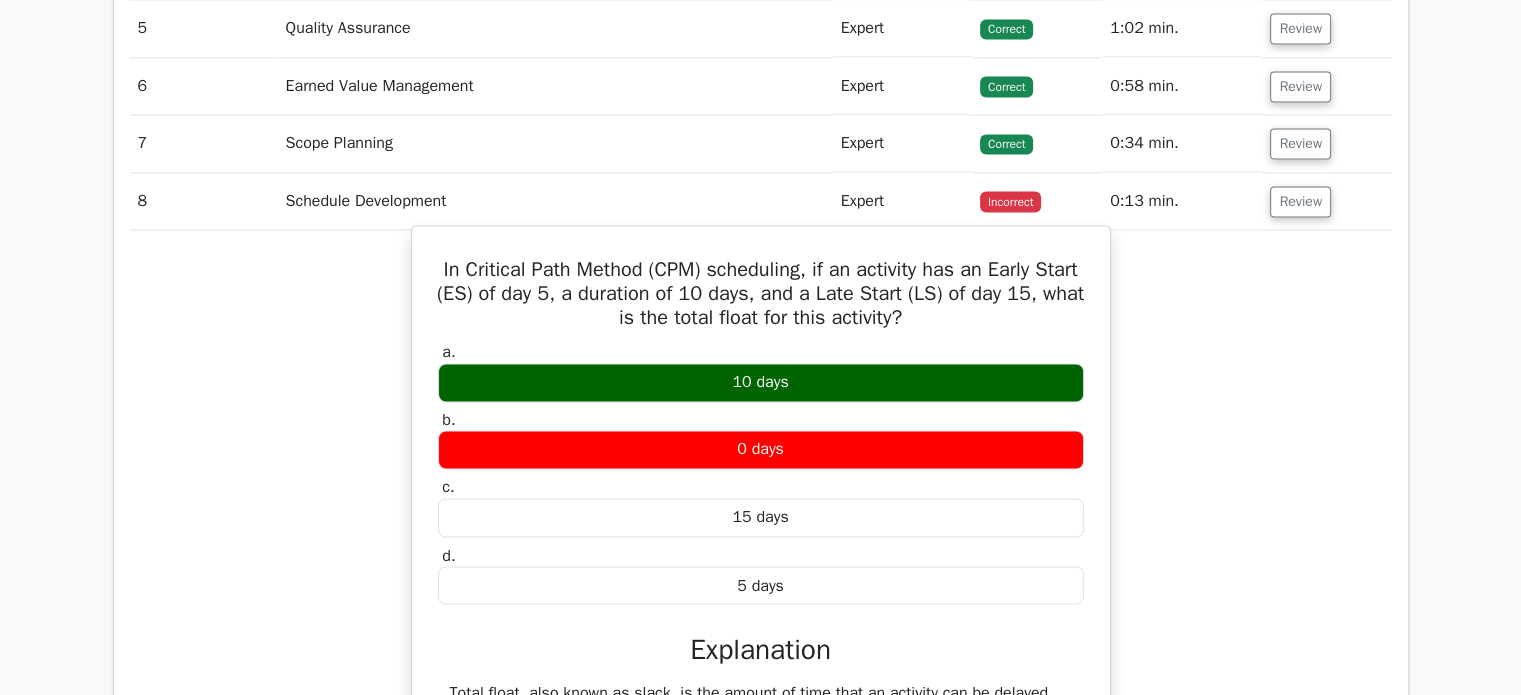 scroll, scrollTop: 3248, scrollLeft: 0, axis: vertical 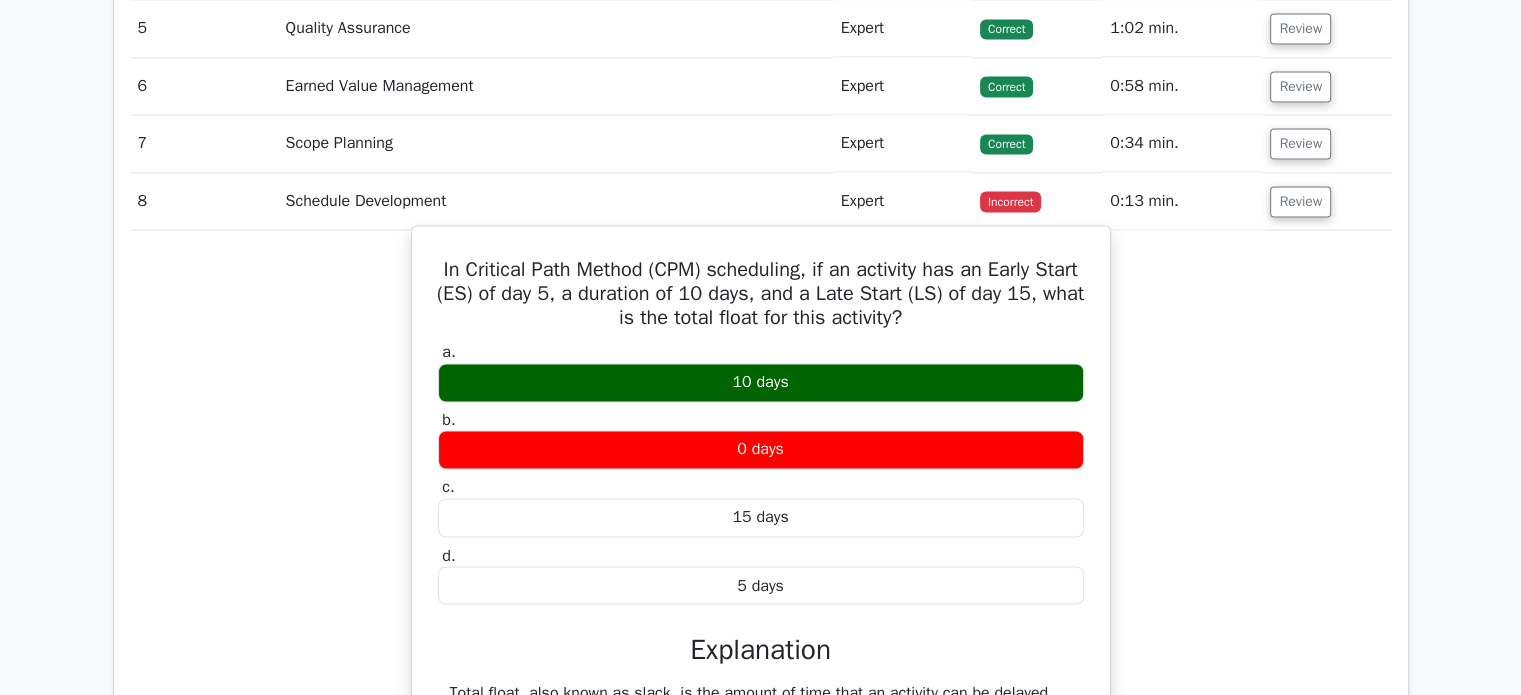 click on "In Critical Path Method (CPM) scheduling, if an activity has an Early Start (ES) of day 5, a duration of 10 days, and a Late Start (LS) of day 15, what is the total float for this activity?" at bounding box center (761, 294) 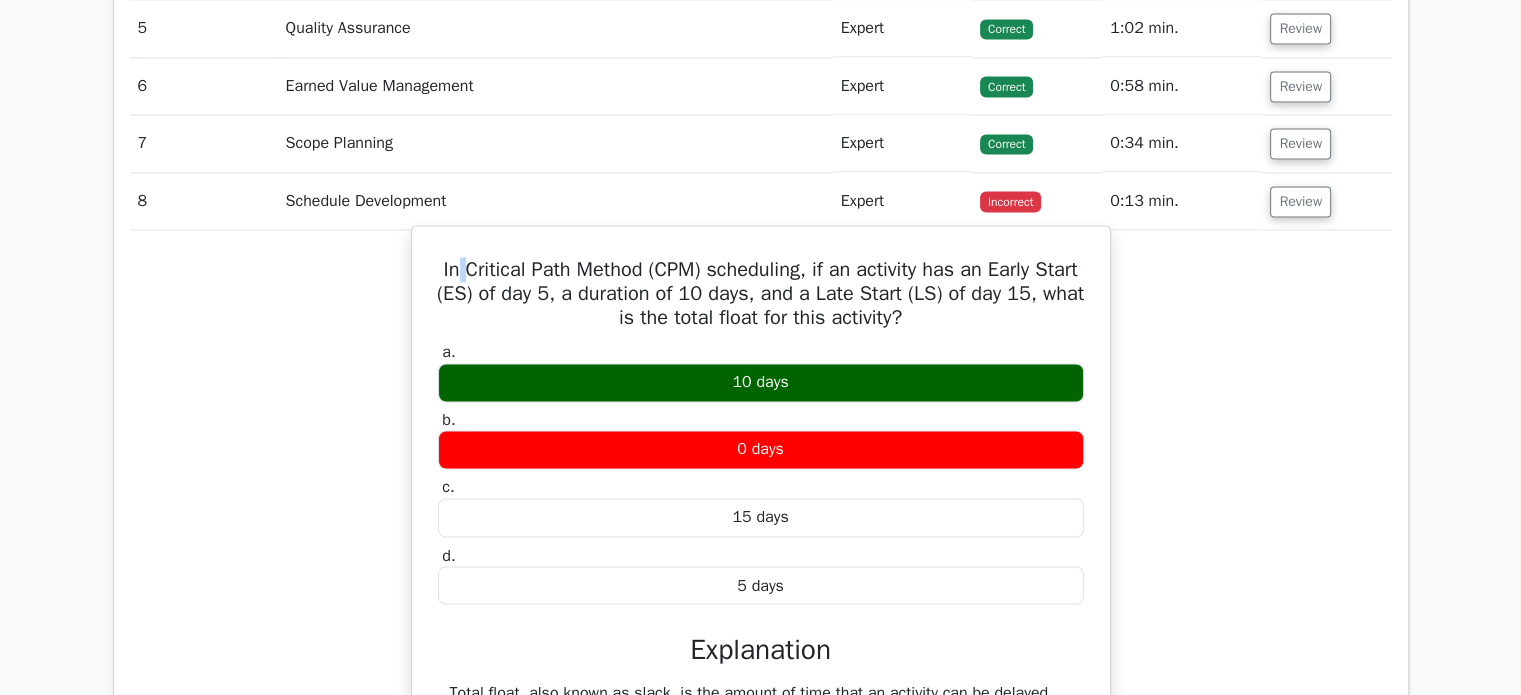 click on "In Critical Path Method (CPM) scheduling, if an activity has an Early Start (ES) of day 5, a duration of 10 days, and a Late Start (LS) of day 15, what is the total float for this activity?" at bounding box center [761, 294] 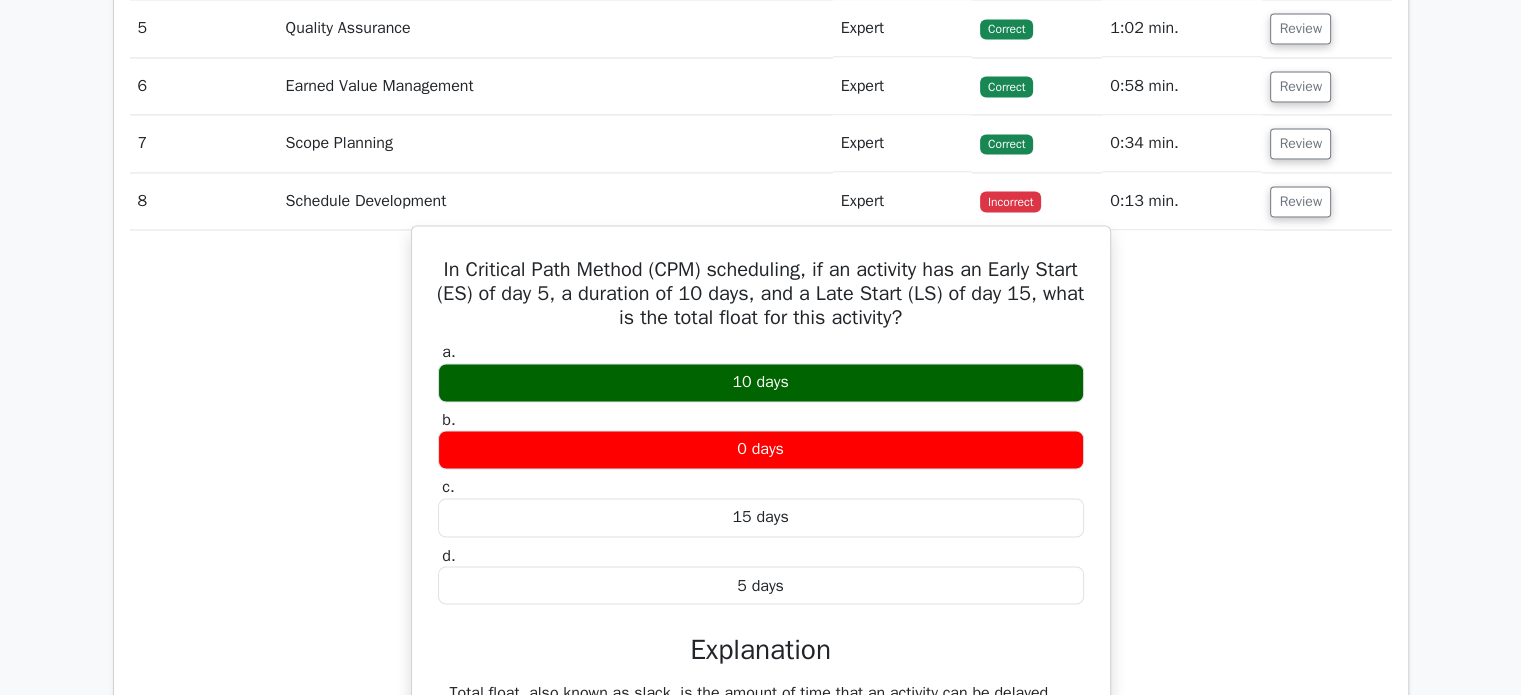 click on "In Critical Path Method (CPM) scheduling, if an activity has an Early Start (ES) of day 5, a duration of 10 days, and a Late Start (LS) of day 15, what is the total float for this activity?" at bounding box center [761, 294] 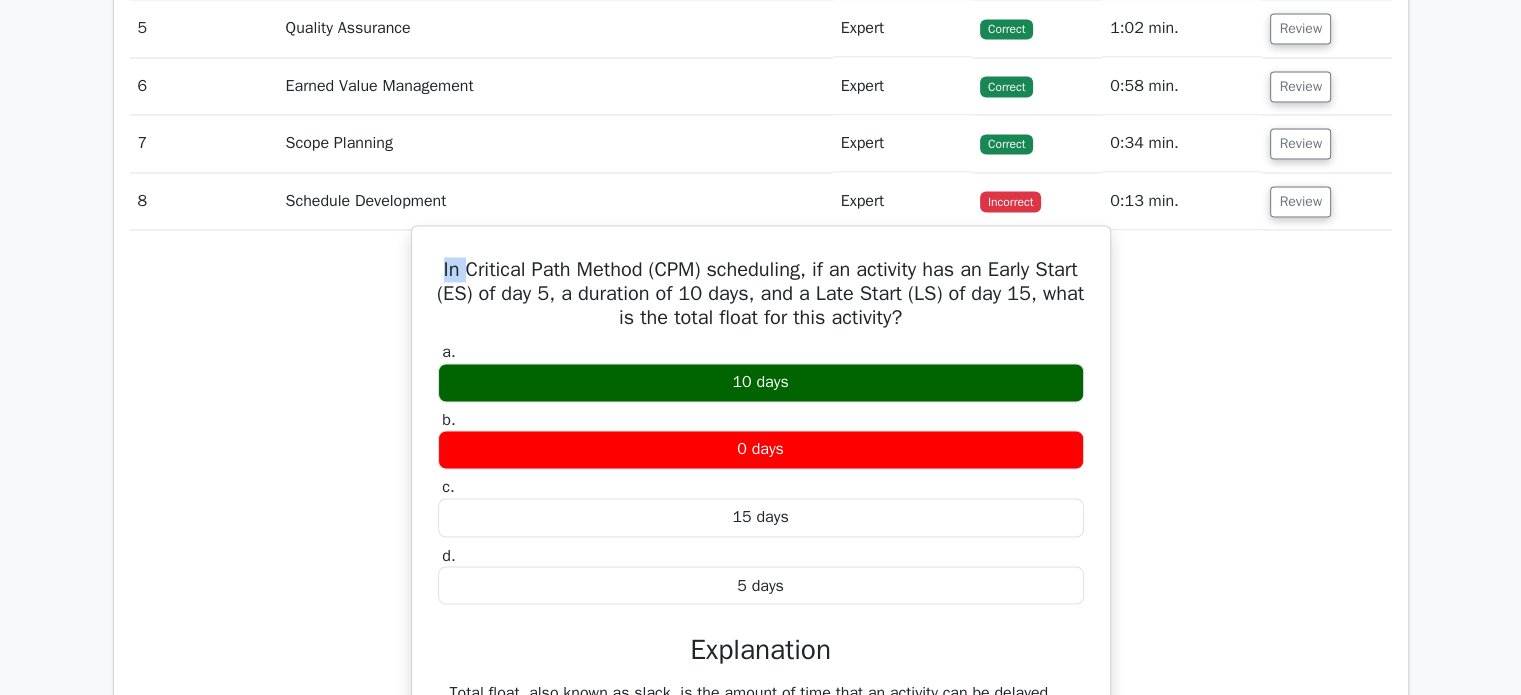 click on "In Critical Path Method (CPM) scheduling, if an activity has an Early Start (ES) of day 5, a duration of 10 days, and a Late Start (LS) of day 15, what is the total float for this activity?" at bounding box center (761, 294) 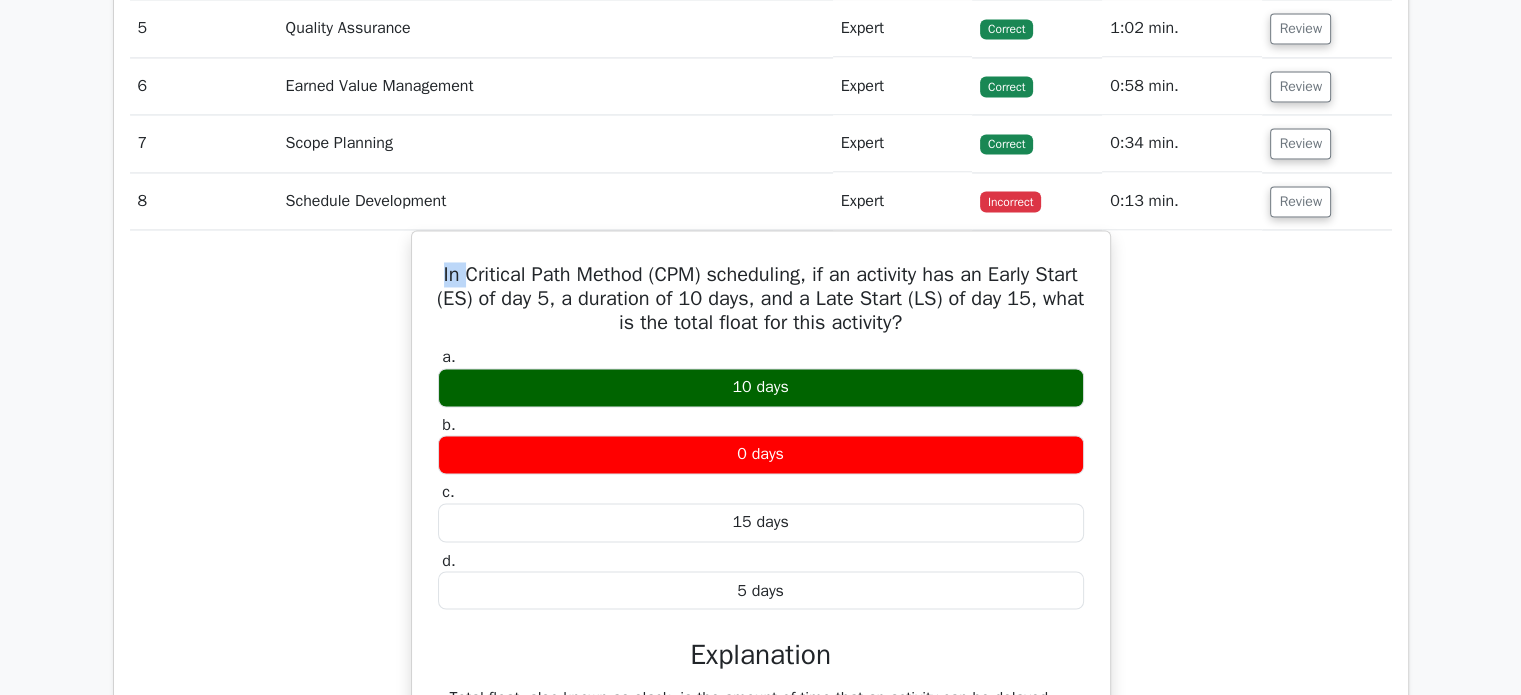 click on "In Critical Path Method (CPM) scheduling, if an activity has an Early Start (ES) of day 5, a duration of 10 days, and a Late Start (LS) of day 15, what is the total float for this activity?
a.
10 days
b.
c." at bounding box center (761, 636) 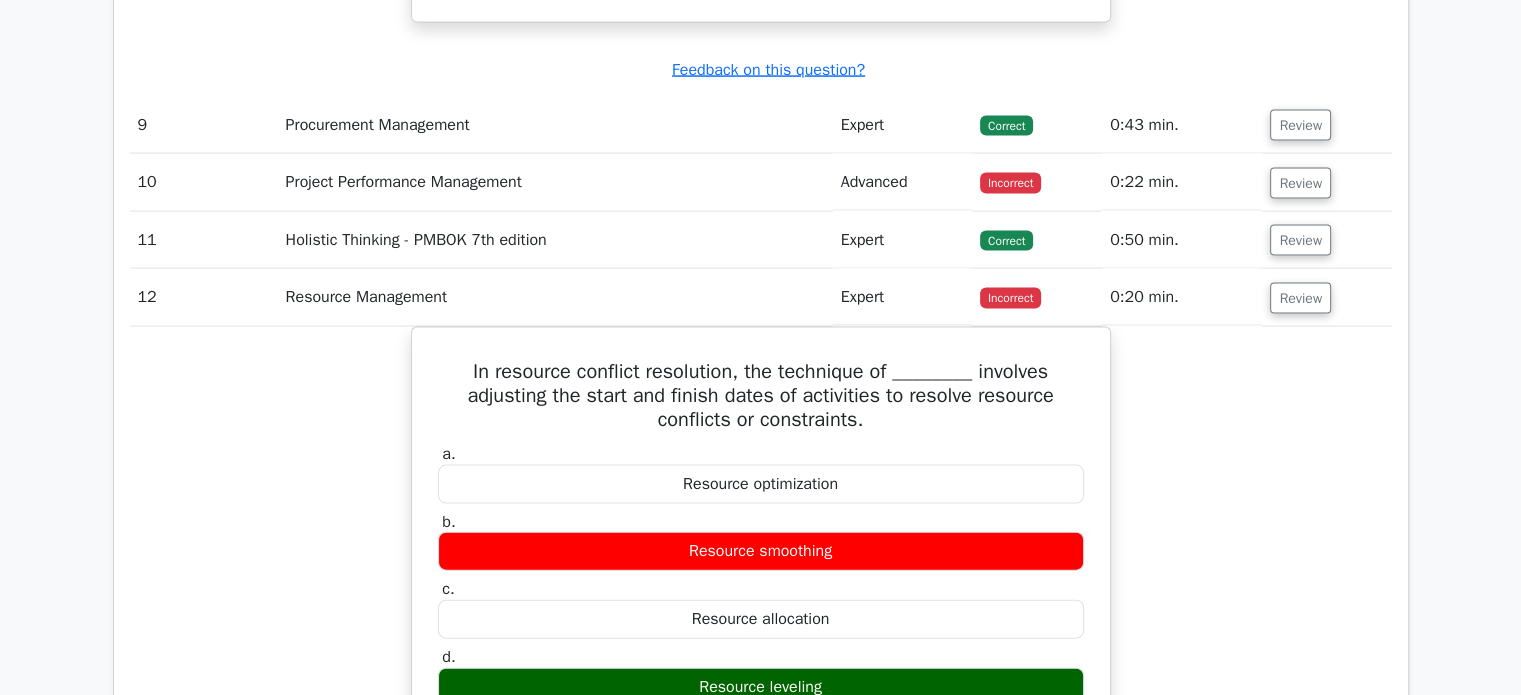 scroll, scrollTop: 4243, scrollLeft: 0, axis: vertical 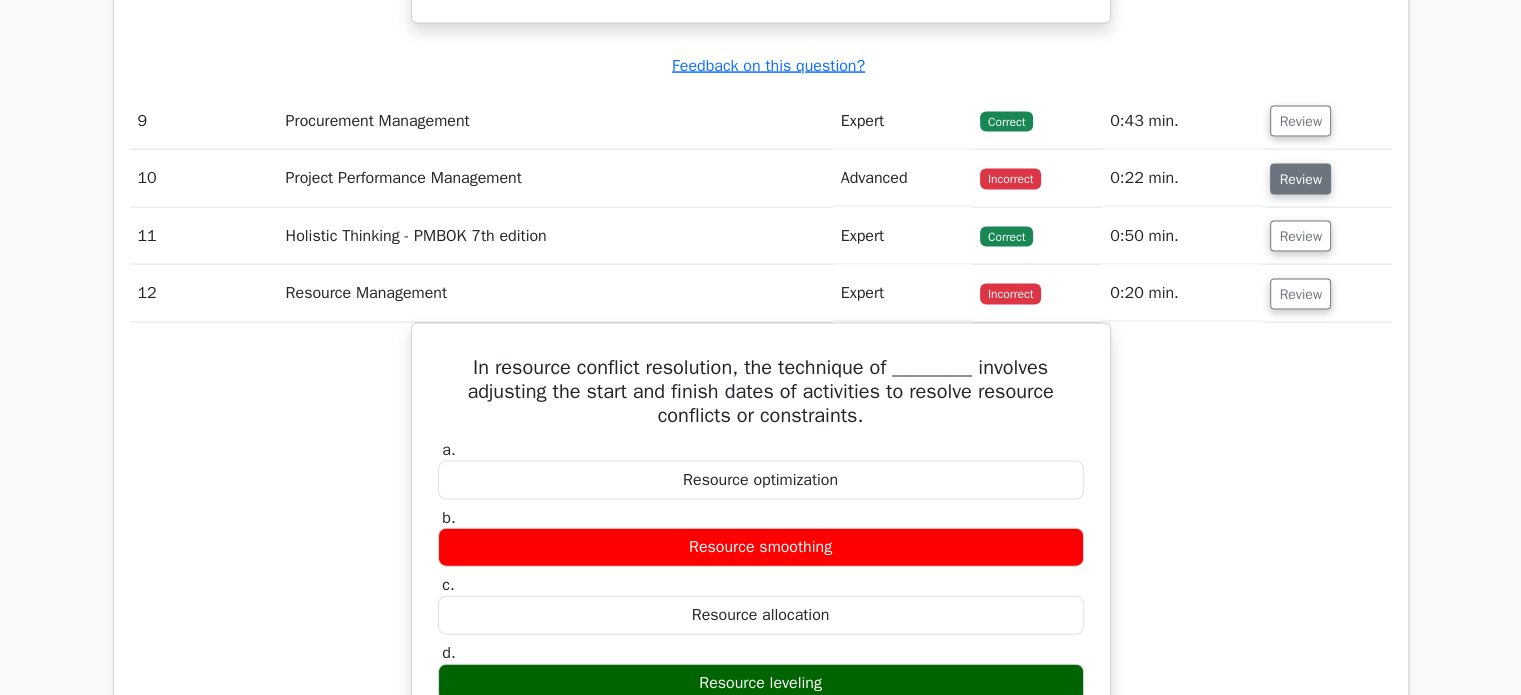 click on "Review" at bounding box center (1300, 179) 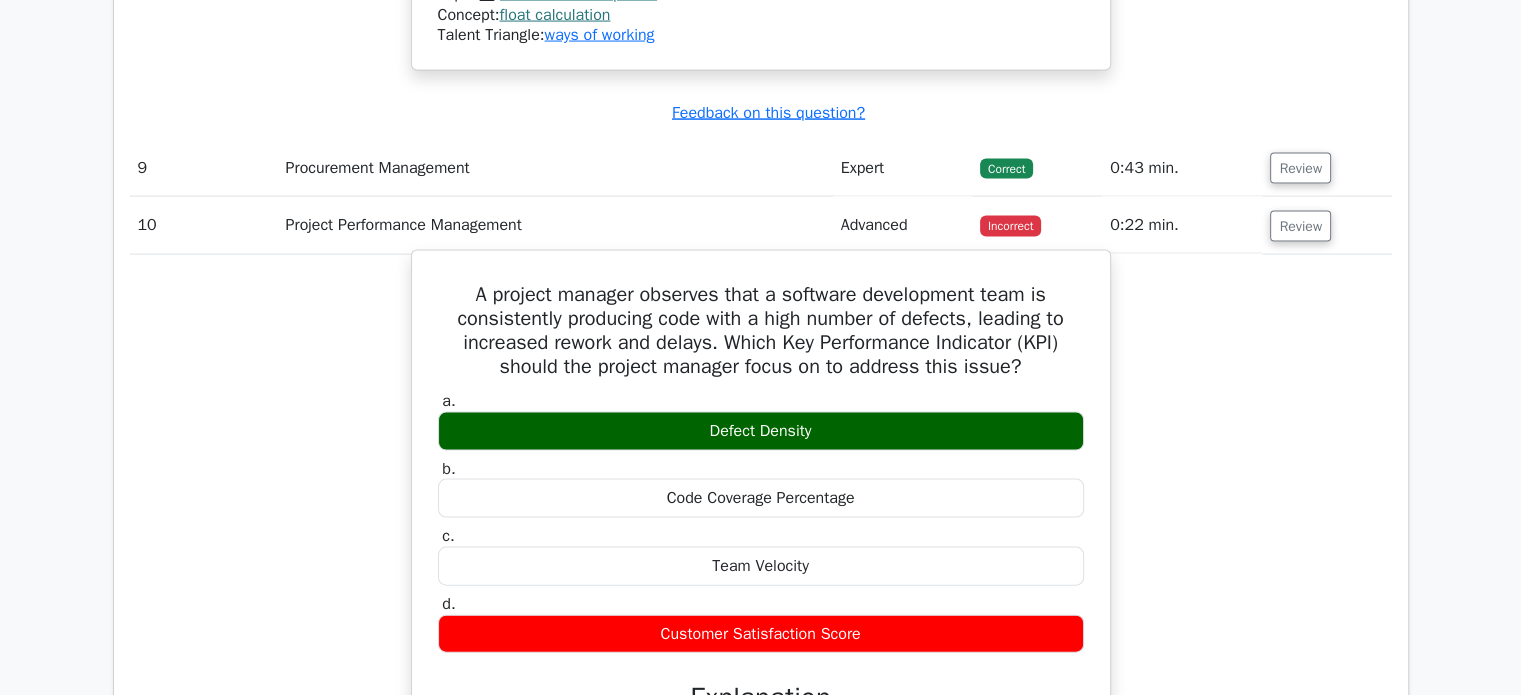 scroll, scrollTop: 4196, scrollLeft: 0, axis: vertical 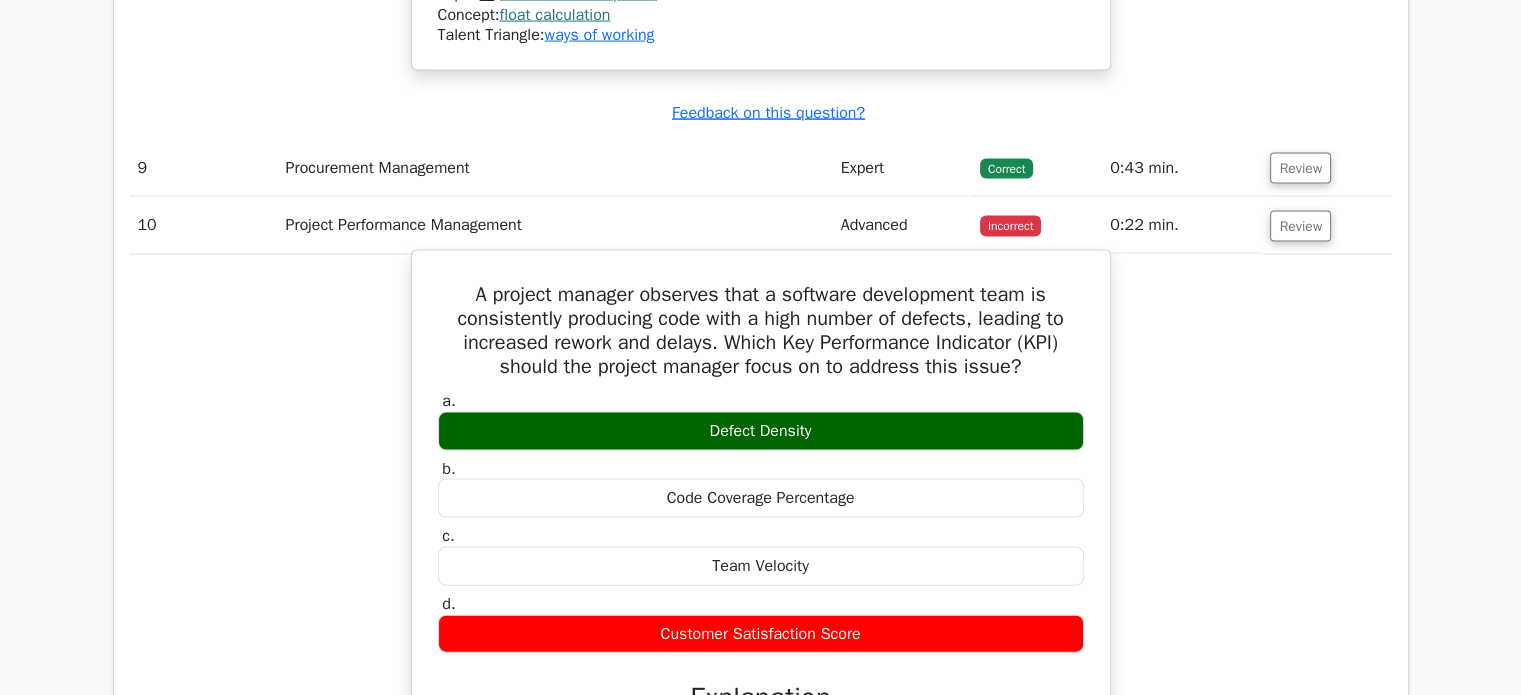 click on "A project manager observes that a software development team is consistently producing code with a high number of defects, leading to increased rework and delays. Which Key Performance Indicator (KPI) should the project manager focus on to address this issue?" at bounding box center (761, 331) 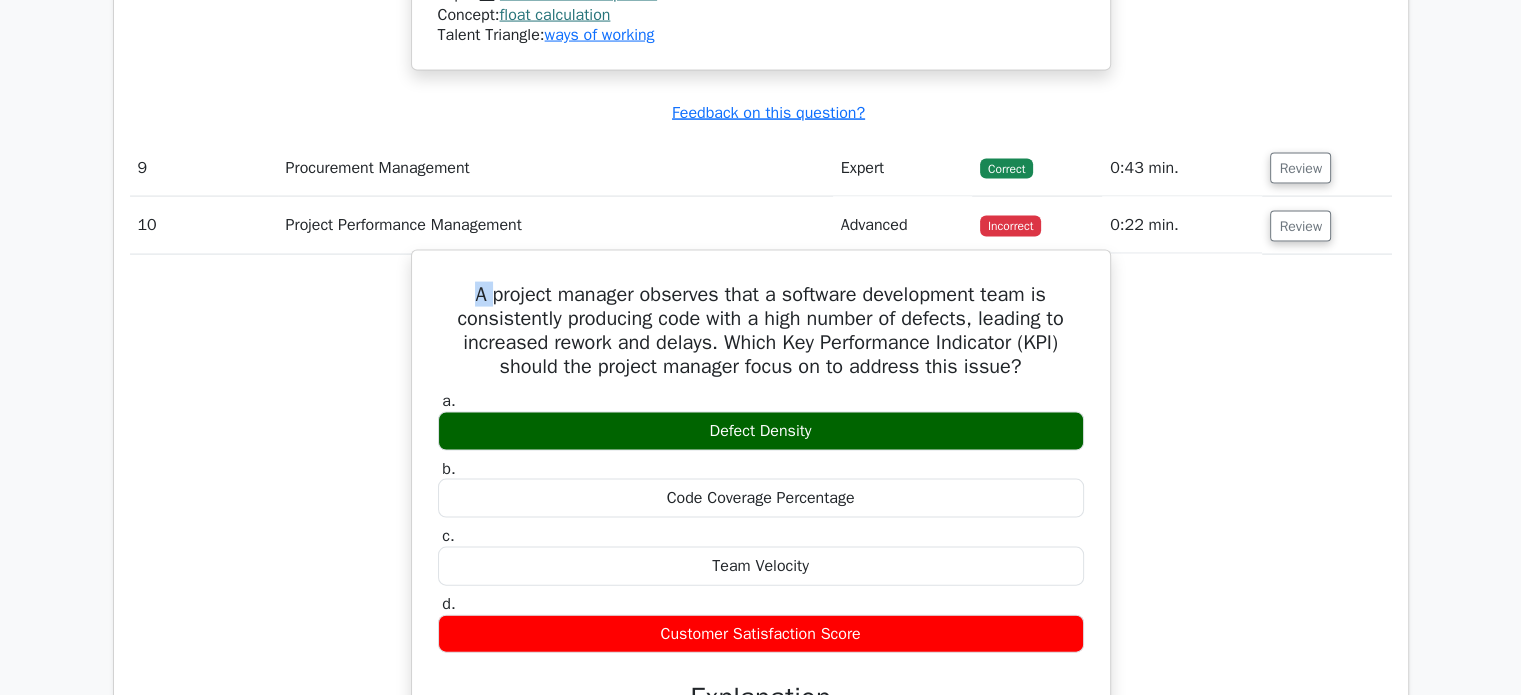click on "A project manager observes that a software development team is consistently producing code with a high number of defects, leading to increased rework and delays. Which Key Performance Indicator (KPI) should the project manager focus on to address this issue?" at bounding box center (761, 331) 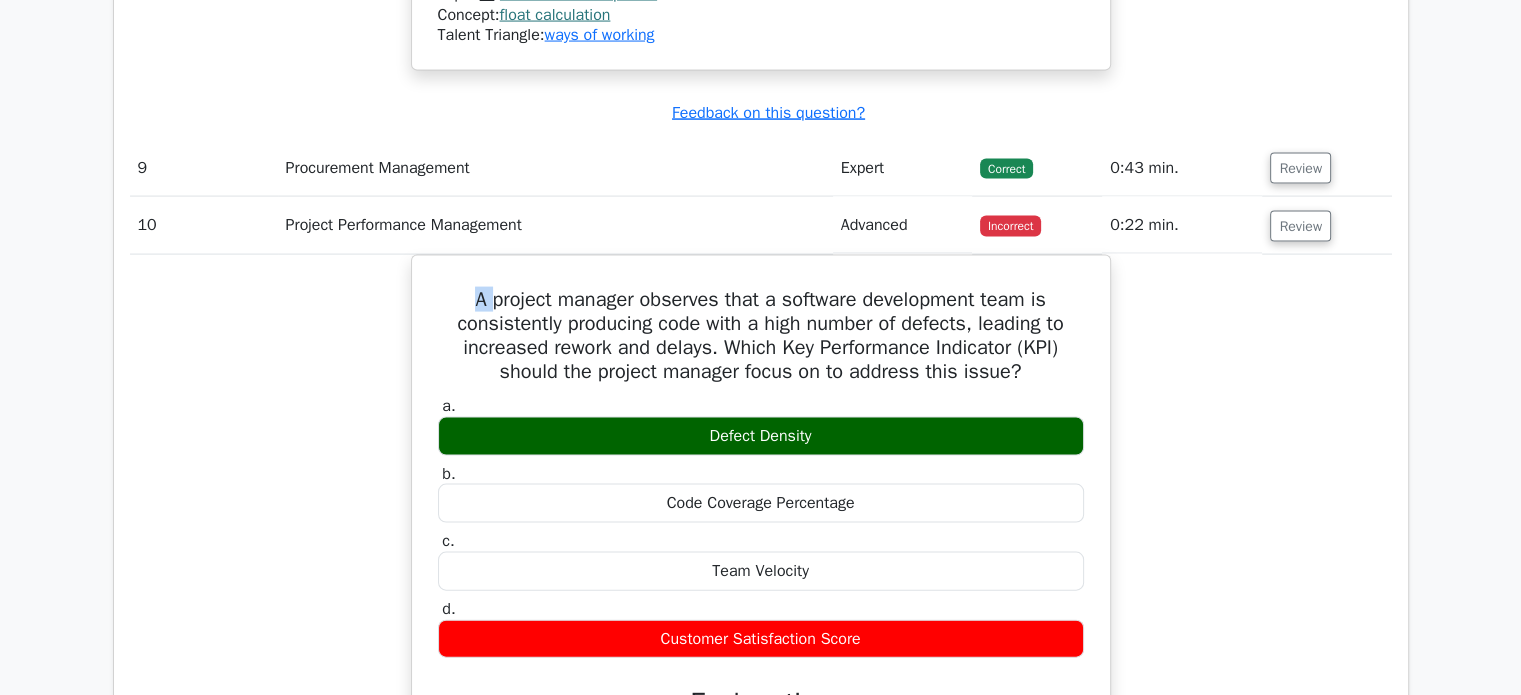 click on "A project manager observes that a software development team is consistently producing code with a high number of defects, leading to increased rework and delays. Which Key Performance Indicator (KPI) should the project manager focus on to address this issue?
a.
Defect Density
b.
c. d." at bounding box center (761, 715) 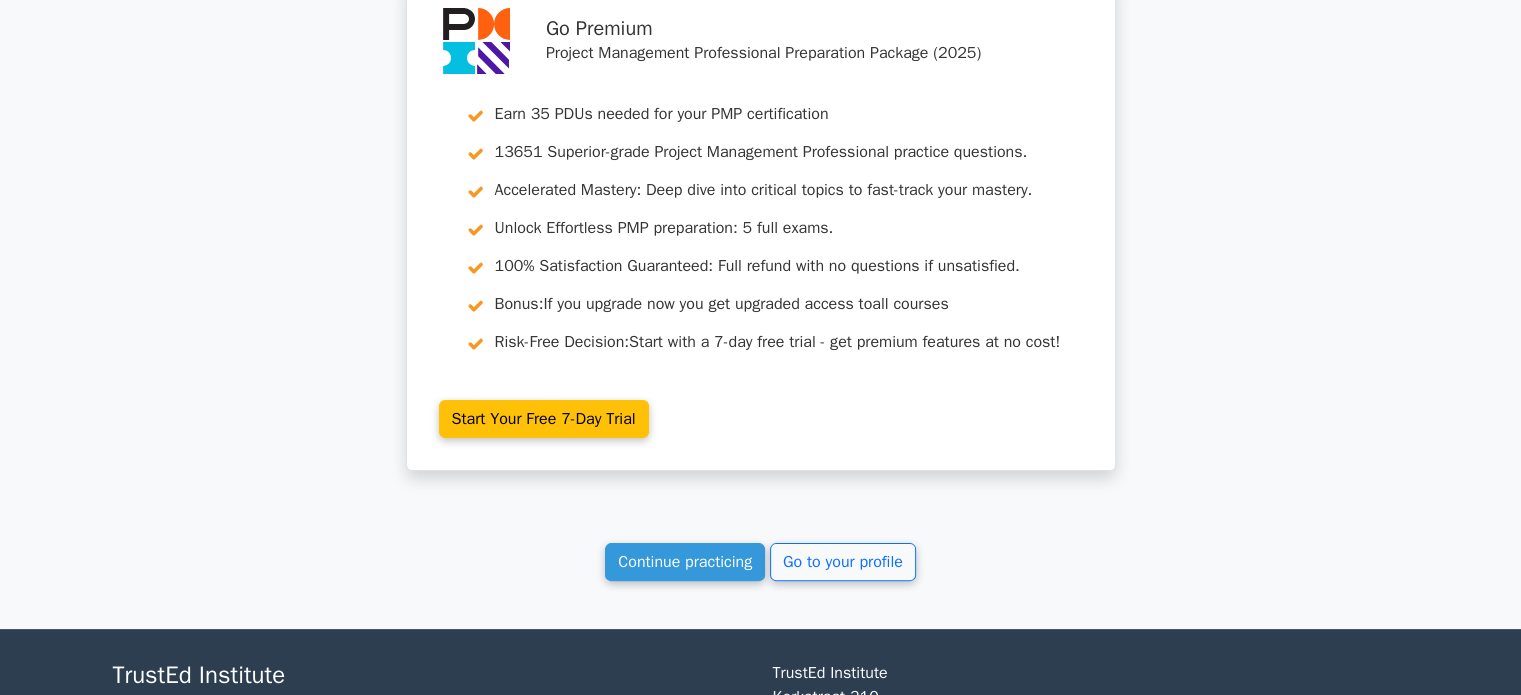 scroll, scrollTop: 8146, scrollLeft: 0, axis: vertical 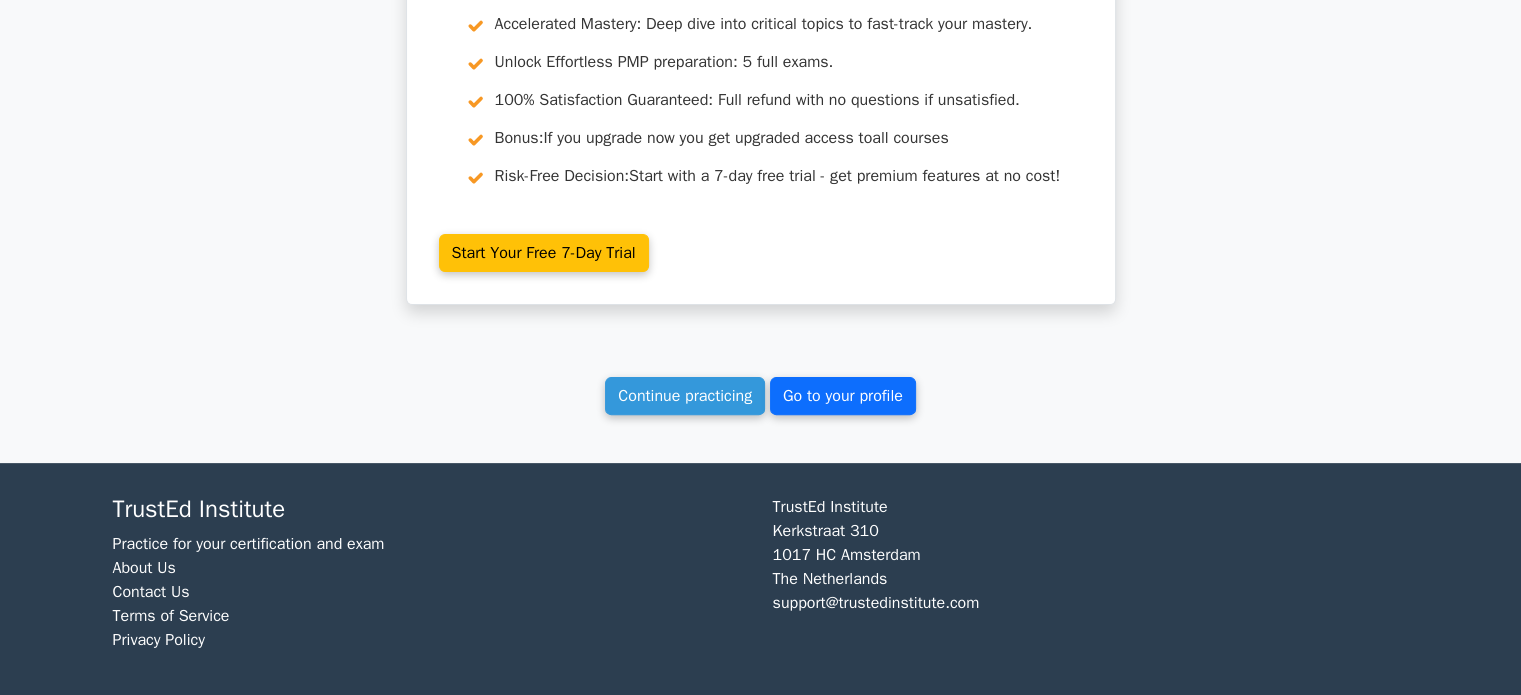 click on "Go to your profile" at bounding box center [843, 396] 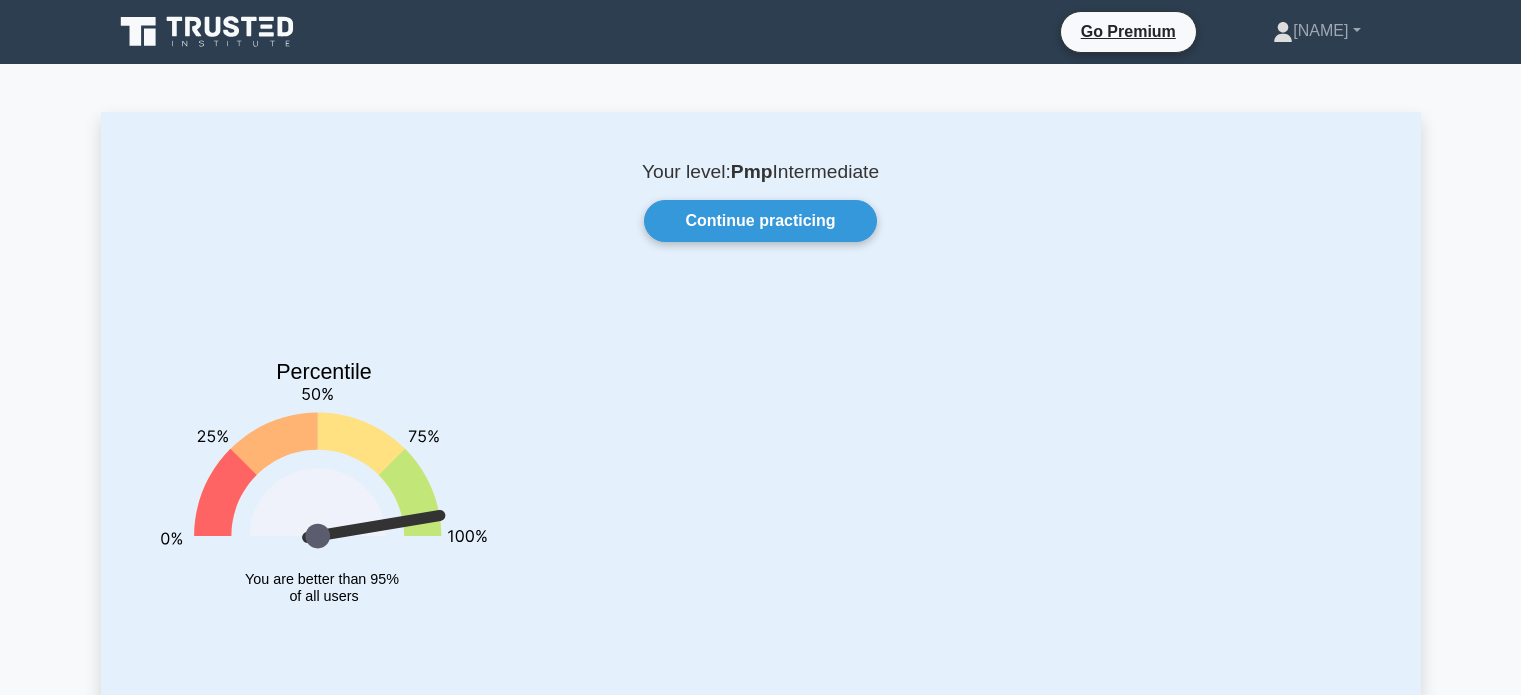scroll, scrollTop: 0, scrollLeft: 0, axis: both 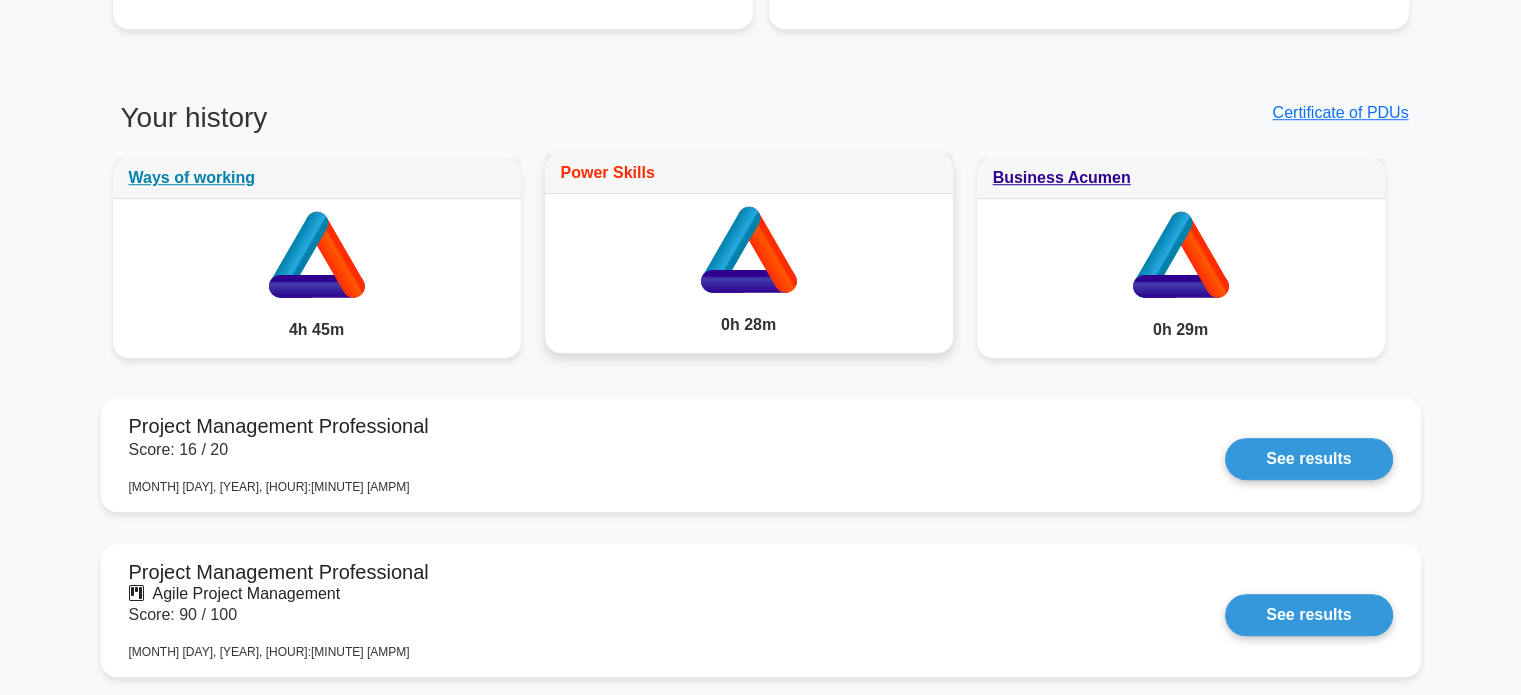 click on "Power Skills" at bounding box center (608, 172) 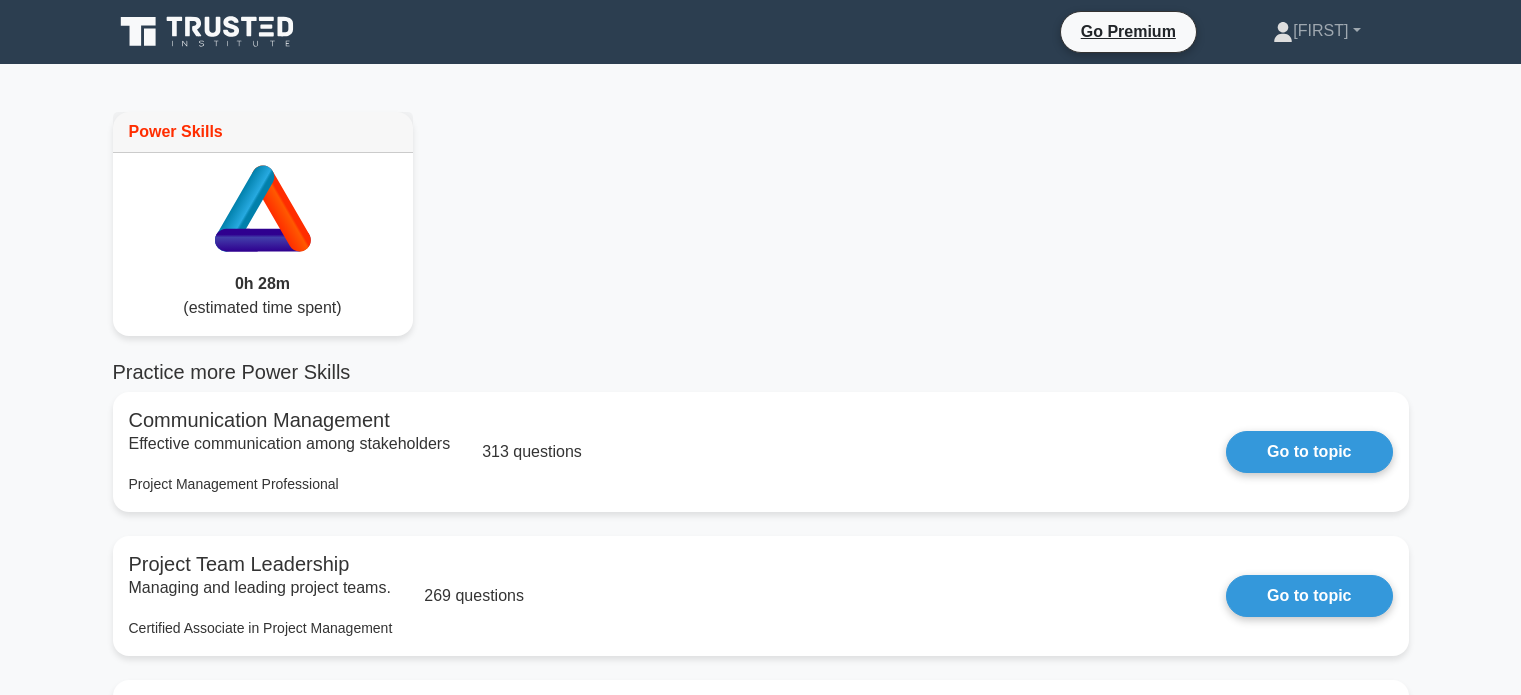 scroll, scrollTop: 0, scrollLeft: 0, axis: both 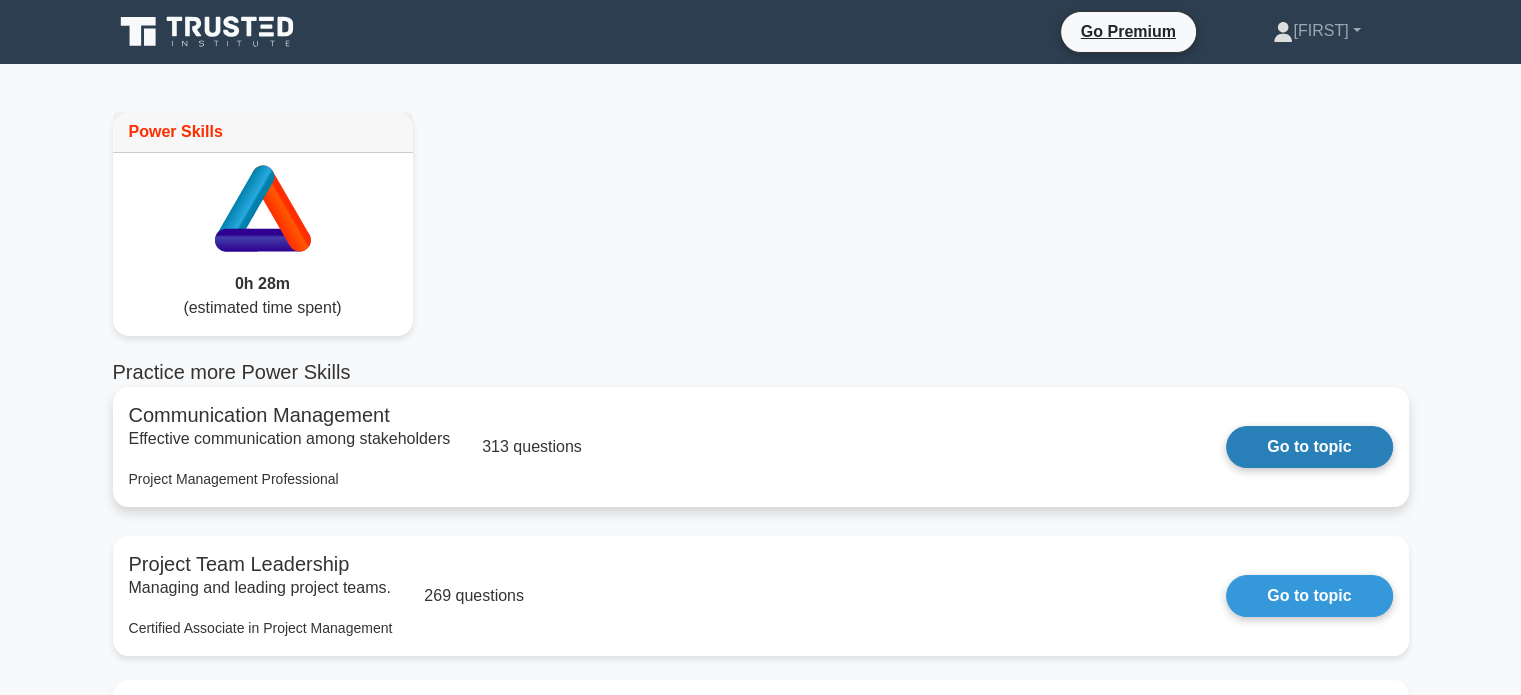 click on "Go to
topic" at bounding box center [1309, 447] 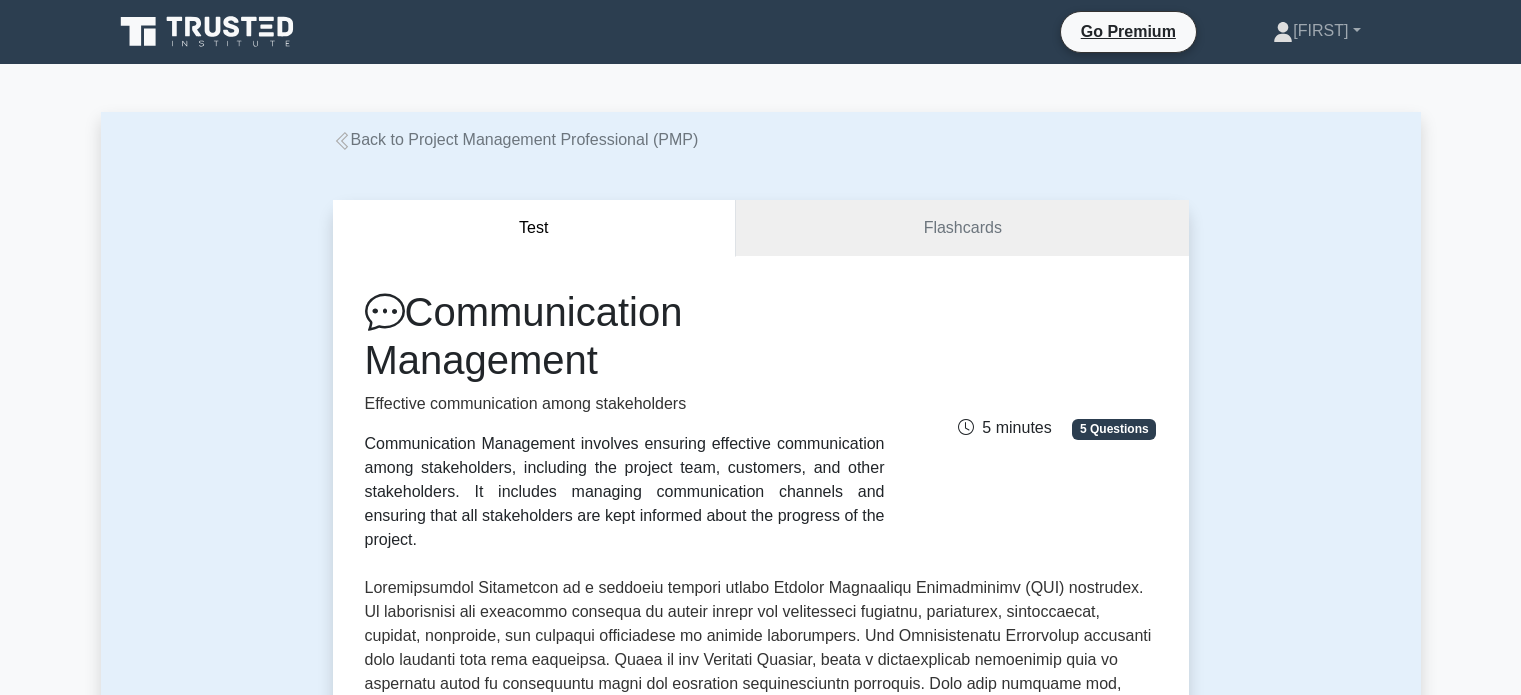 scroll, scrollTop: 0, scrollLeft: 0, axis: both 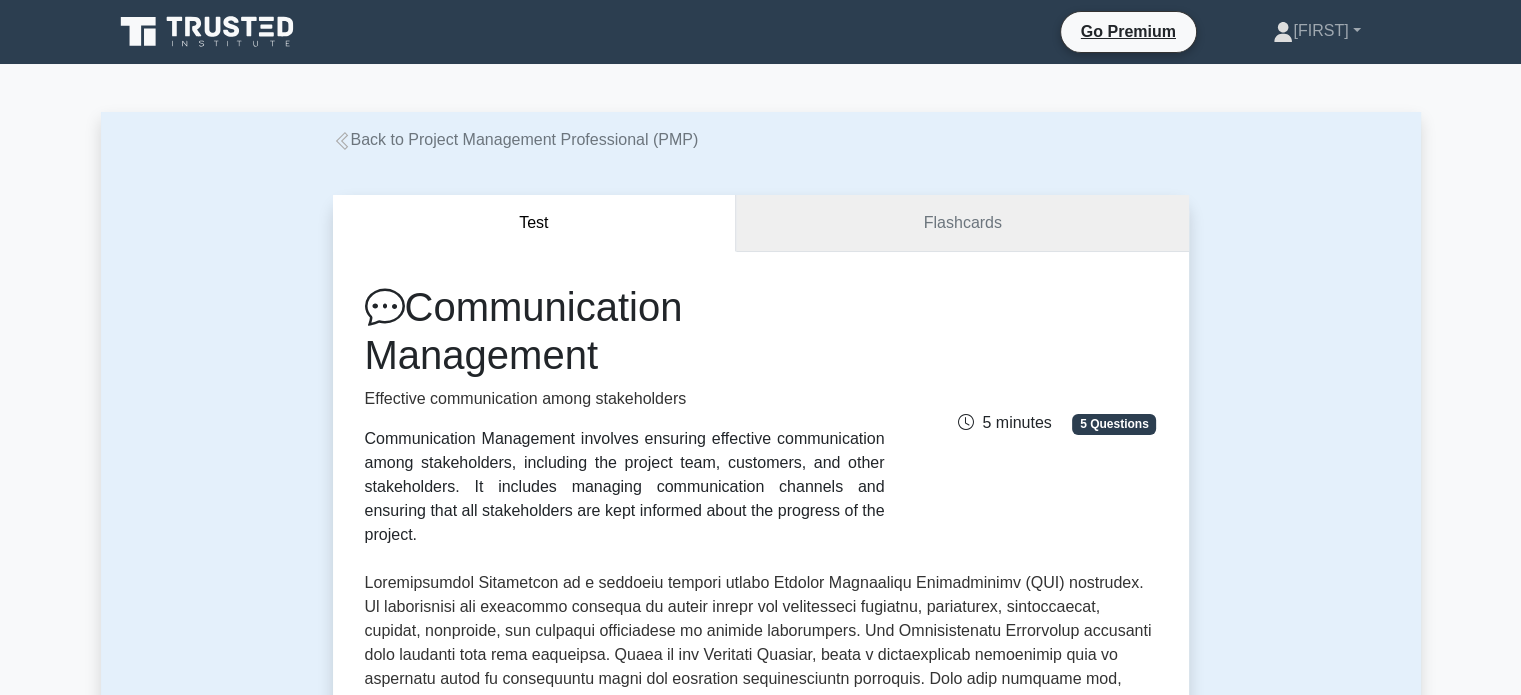 click on "Flashcards" at bounding box center (962, 223) 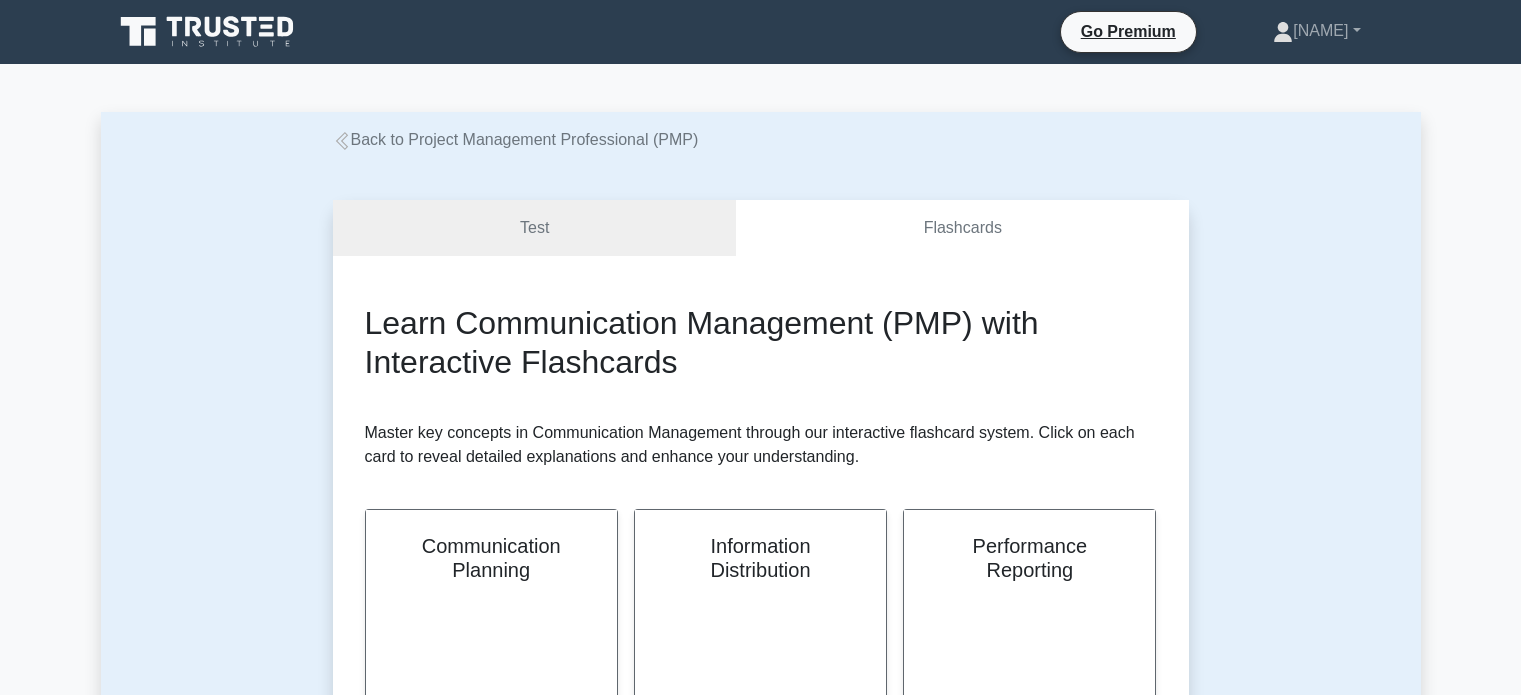 scroll, scrollTop: 0, scrollLeft: 0, axis: both 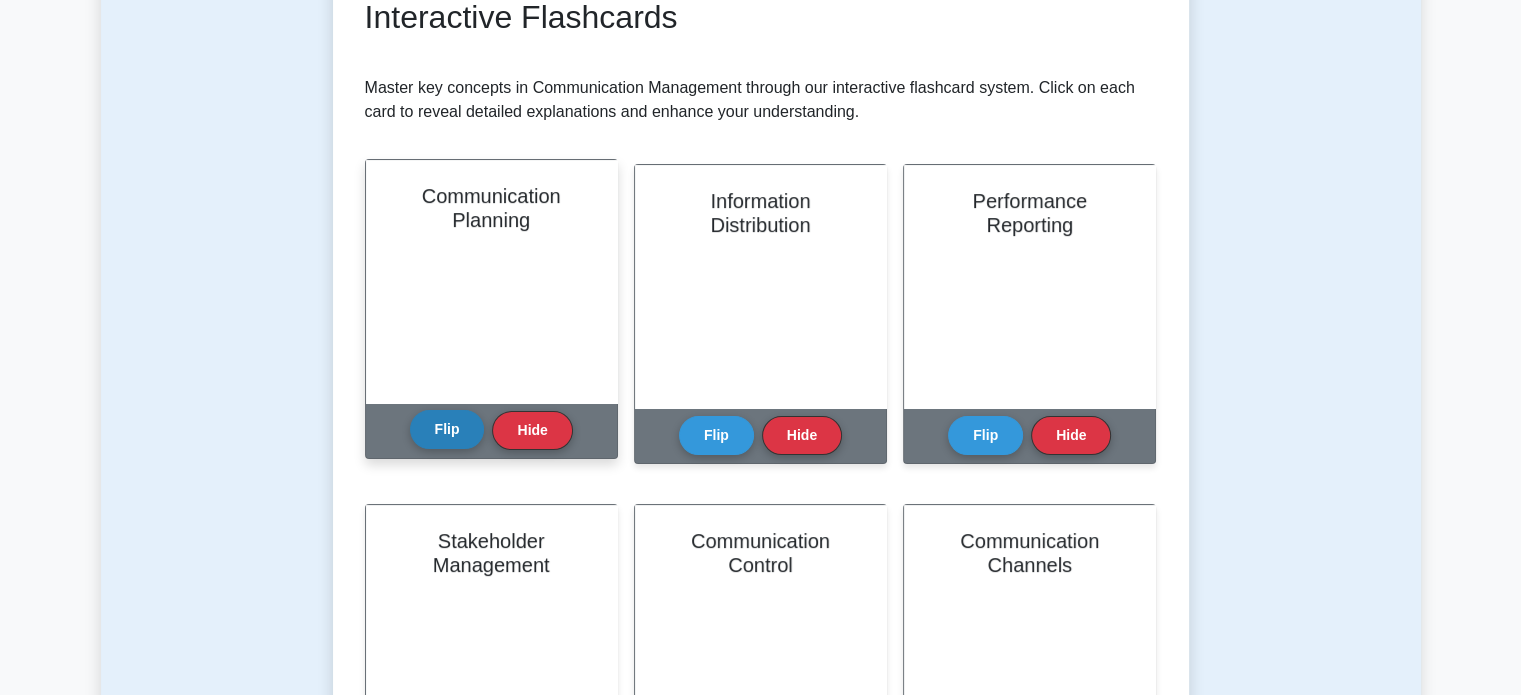 click on "Flip" at bounding box center (447, 429) 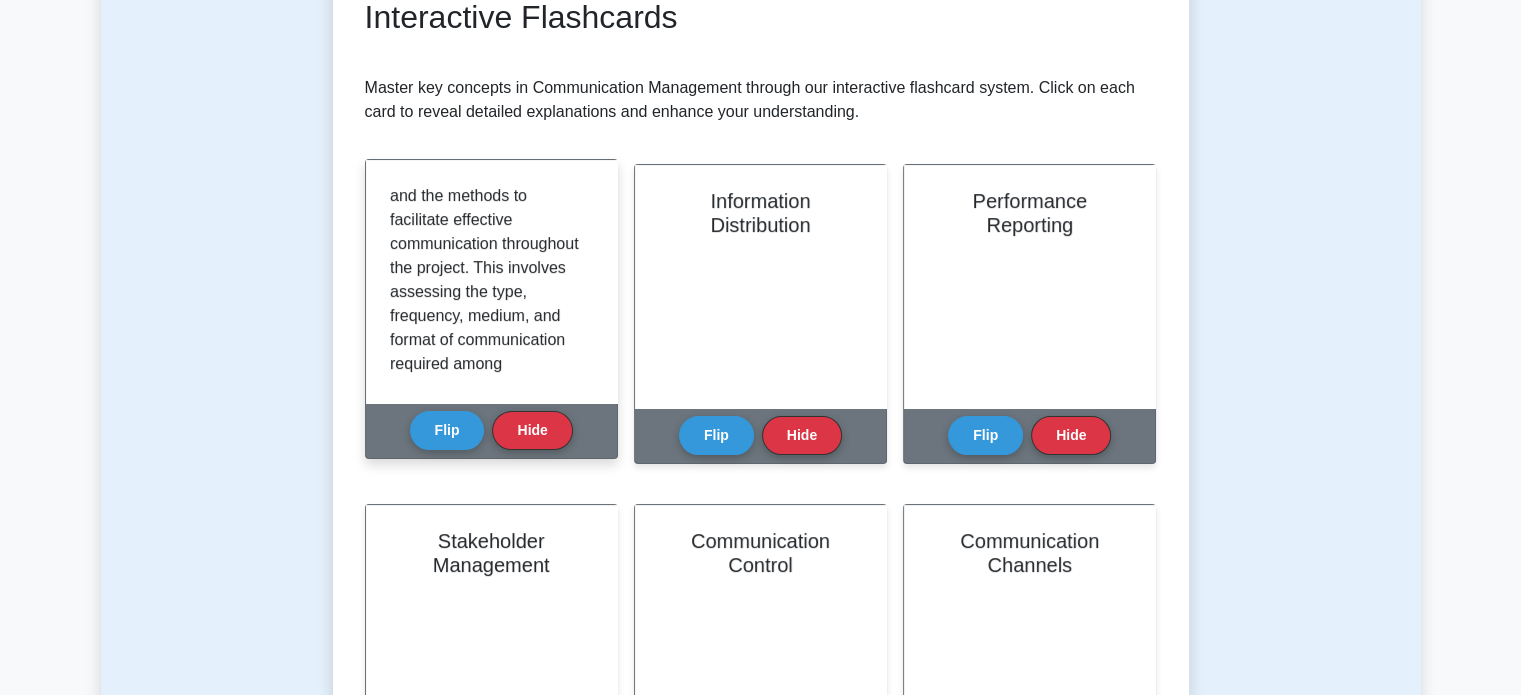 scroll, scrollTop: 612, scrollLeft: 0, axis: vertical 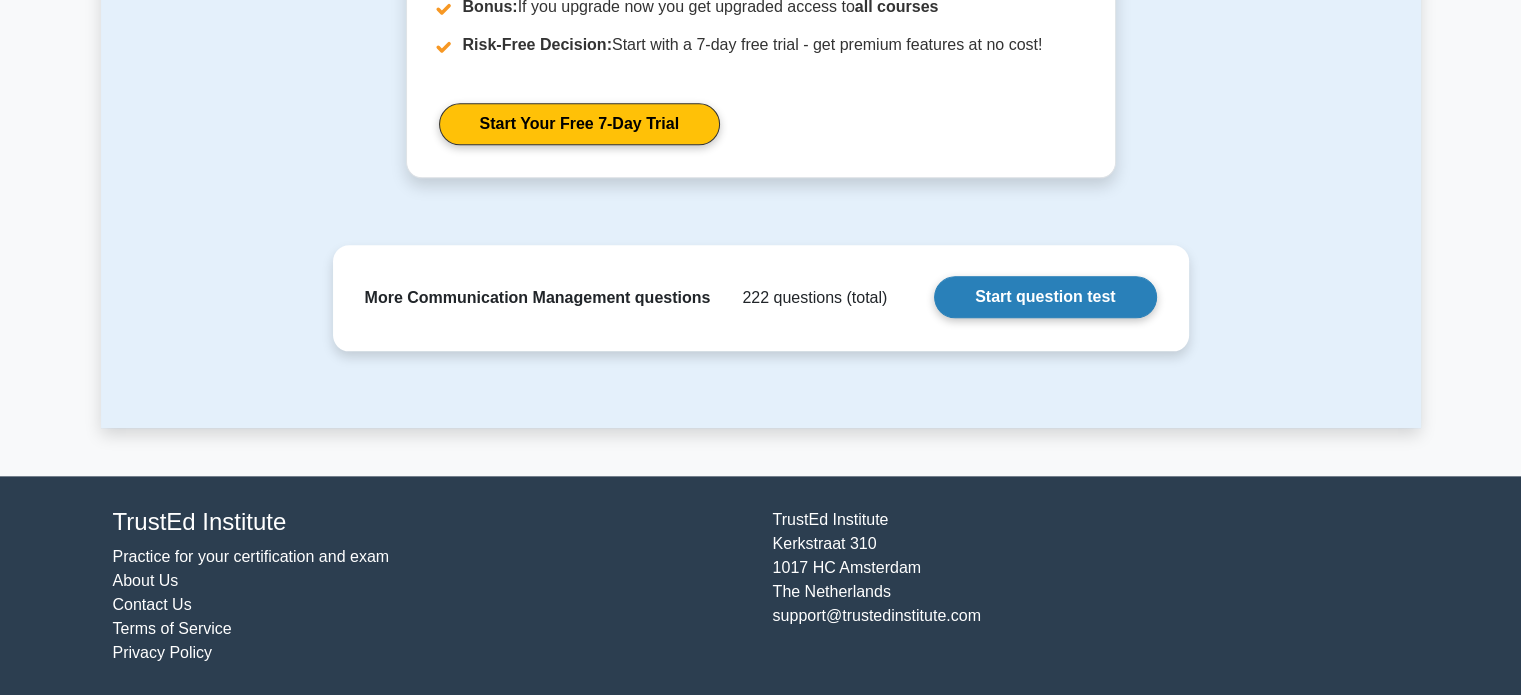 click on "Start  question test" at bounding box center (1045, 297) 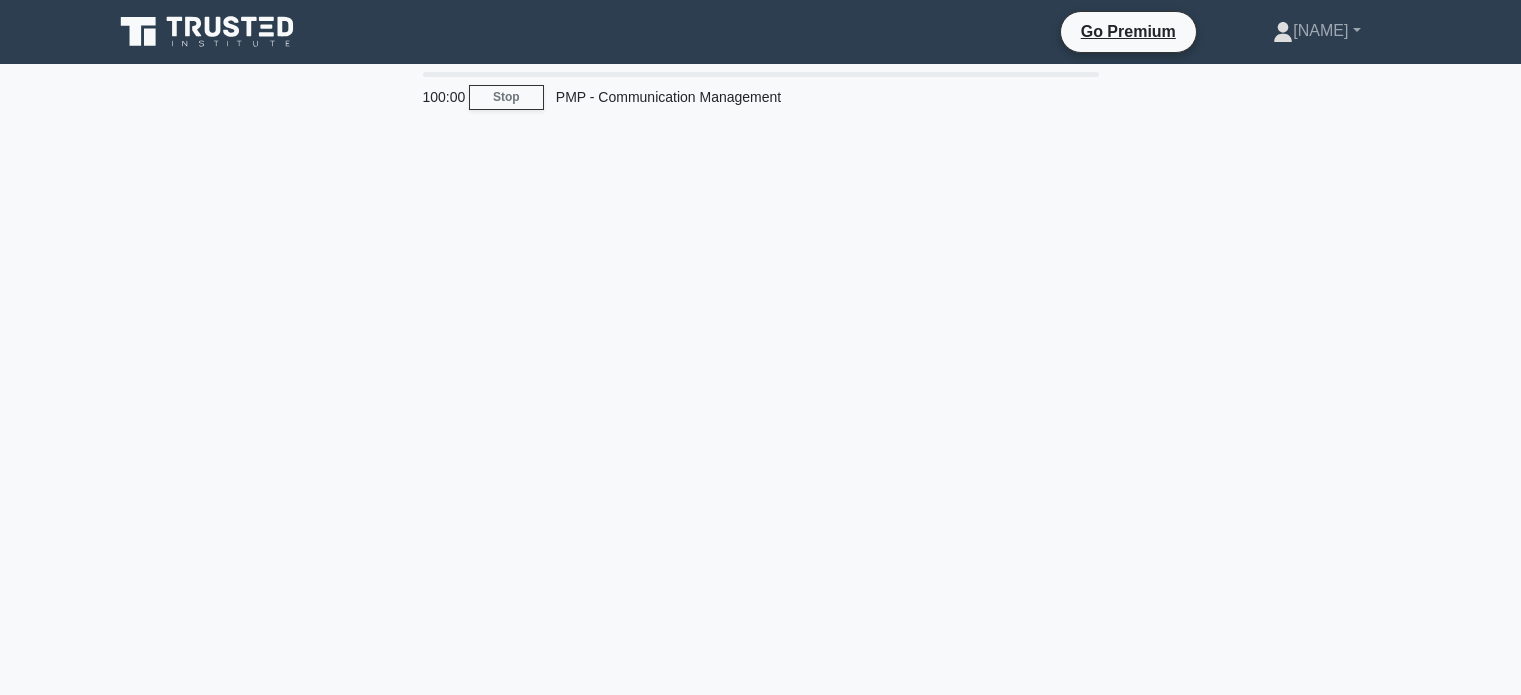 scroll, scrollTop: 0, scrollLeft: 0, axis: both 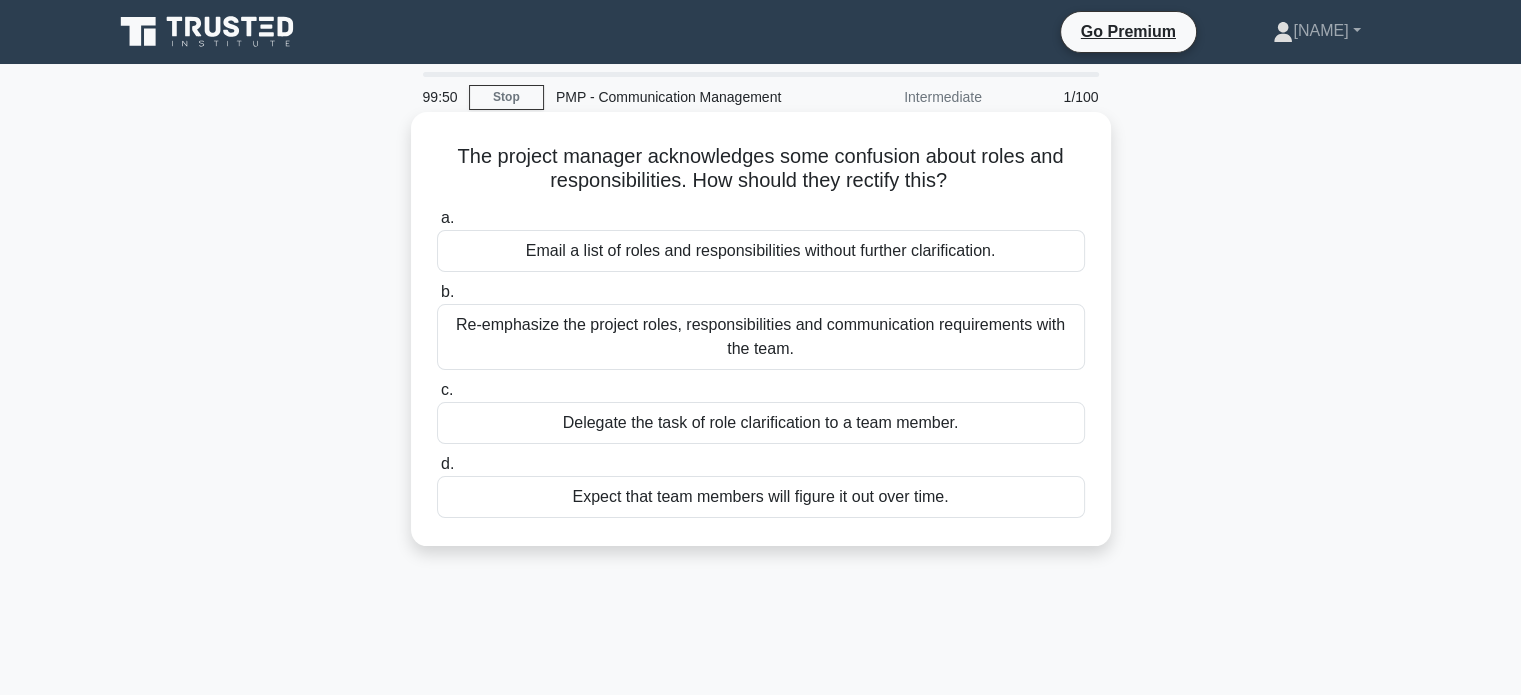 click on "Re-emphasize the project roles, responsibilities and communication requirements with the team." at bounding box center [761, 337] 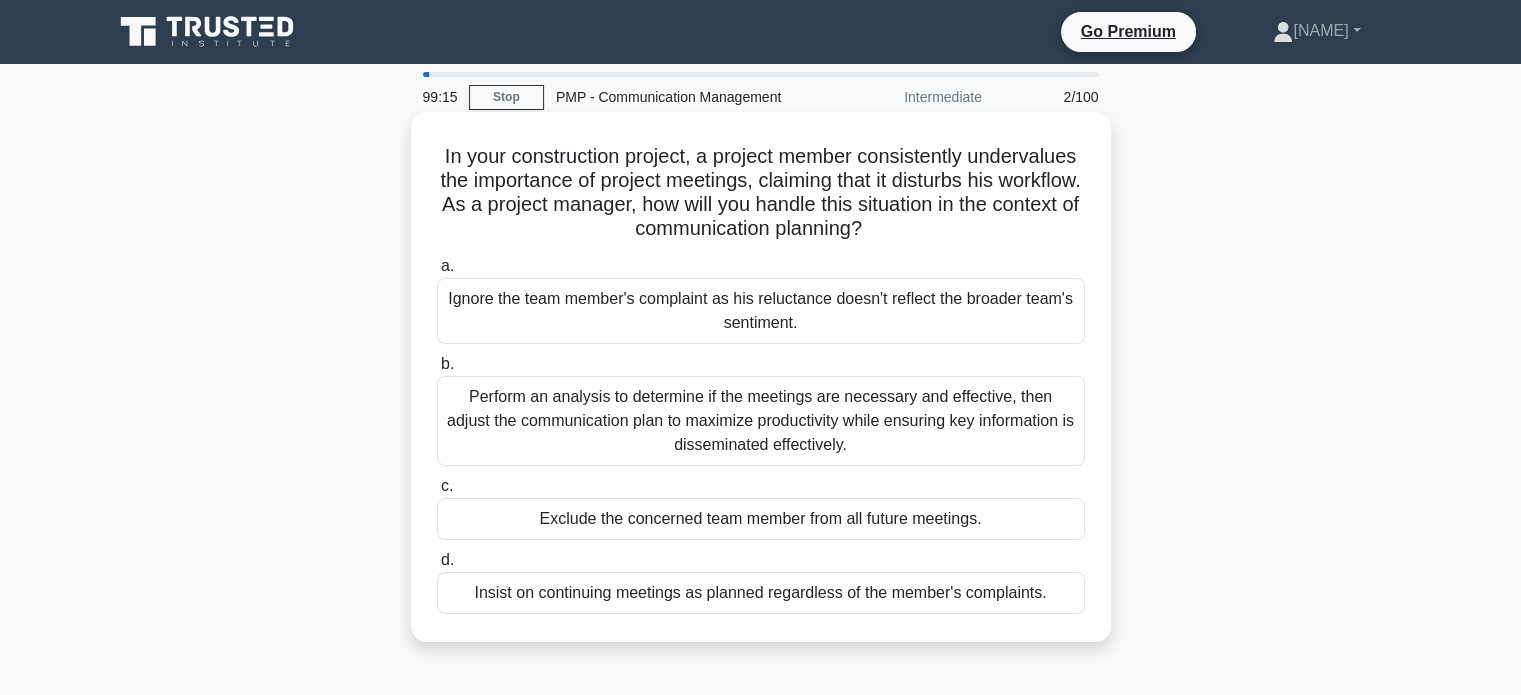 click on "Perform an analysis to determine if the meetings are necessary and effective, then adjust the communication plan to maximize productivity while ensuring key information is disseminated effectively." at bounding box center (761, 421) 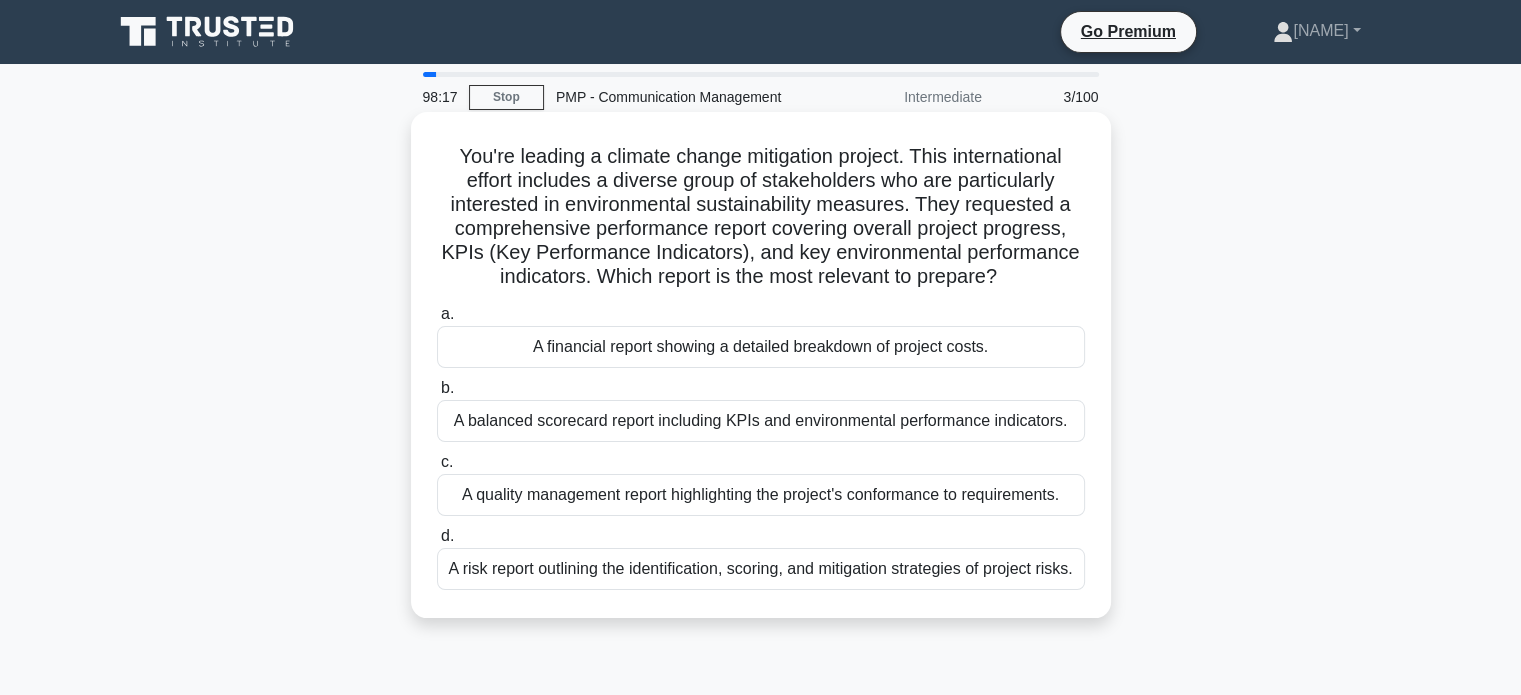 click on "A balanced scorecard report including KPIs and environmental performance indicators." at bounding box center (761, 421) 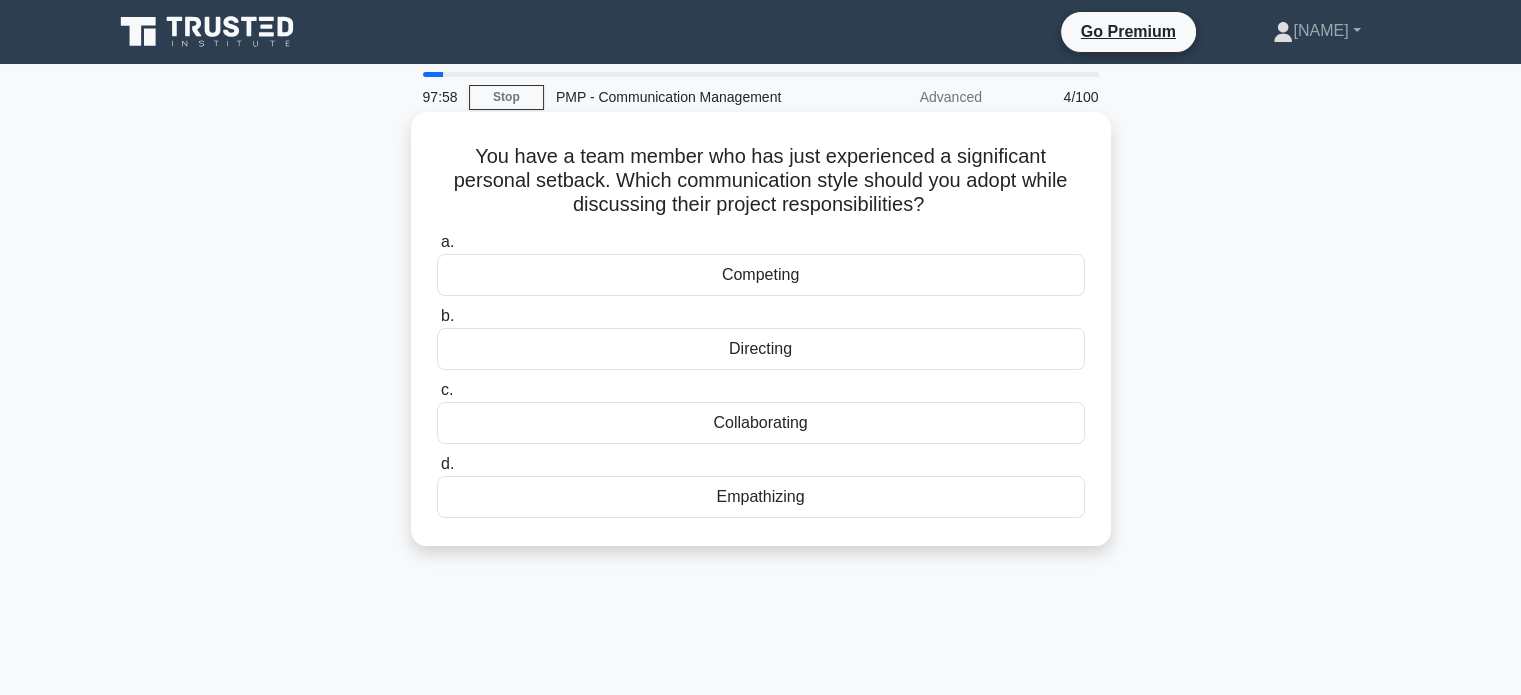 click on "Empathizing" at bounding box center [761, 497] 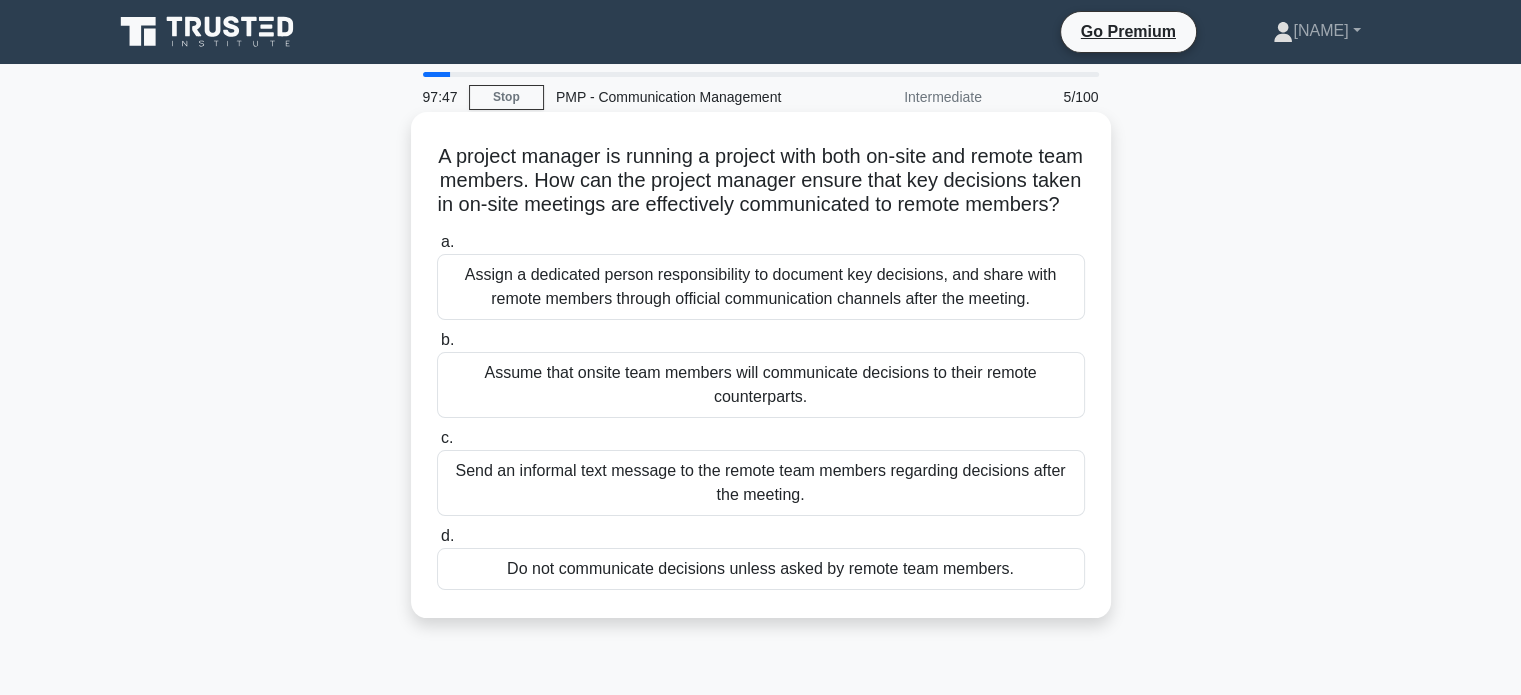 click on "Assign a dedicated person responsibility to document key decisions, and share with remote members through official communication channels after the meeting." at bounding box center (761, 287) 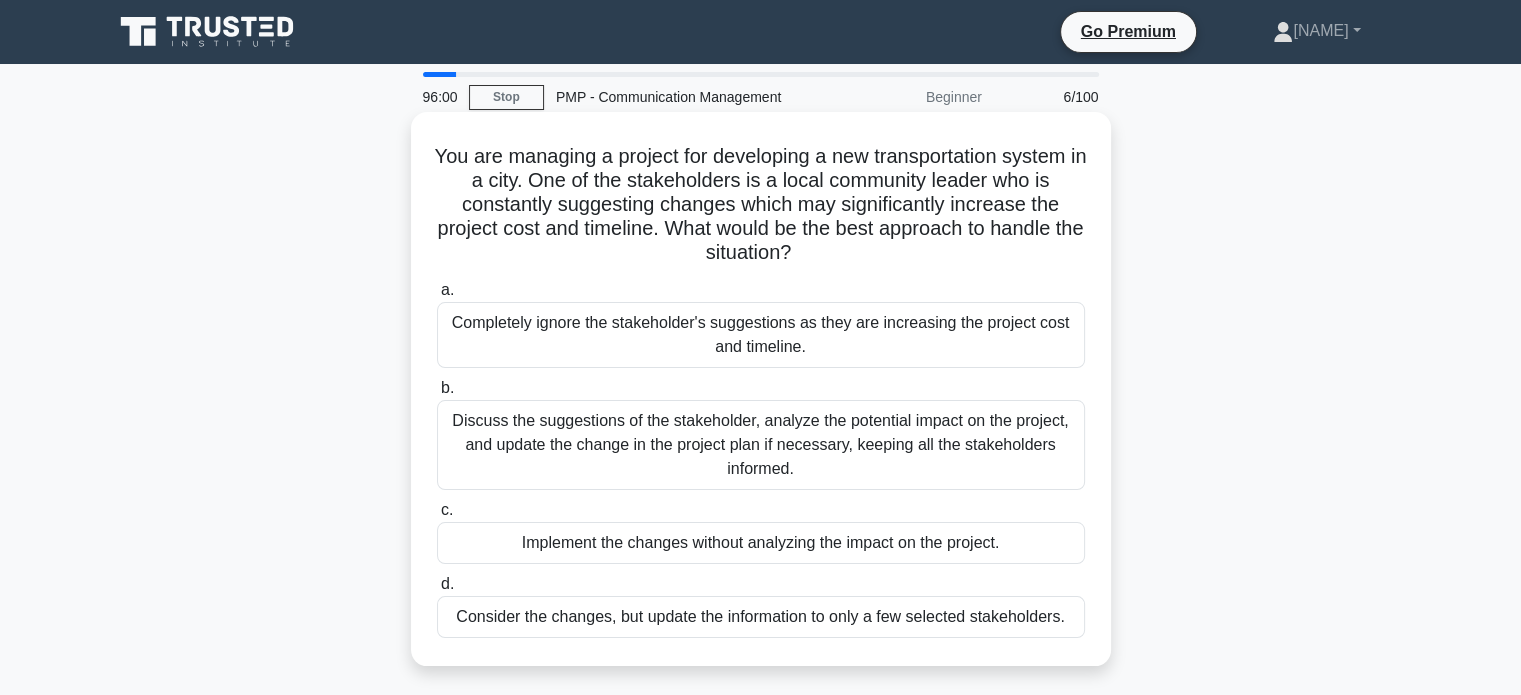 click on "Discuss the suggestions of the stakeholder, analyze the potential impact on the project, and update the change in the project plan if necessary, keeping all the stakeholders informed." at bounding box center (761, 445) 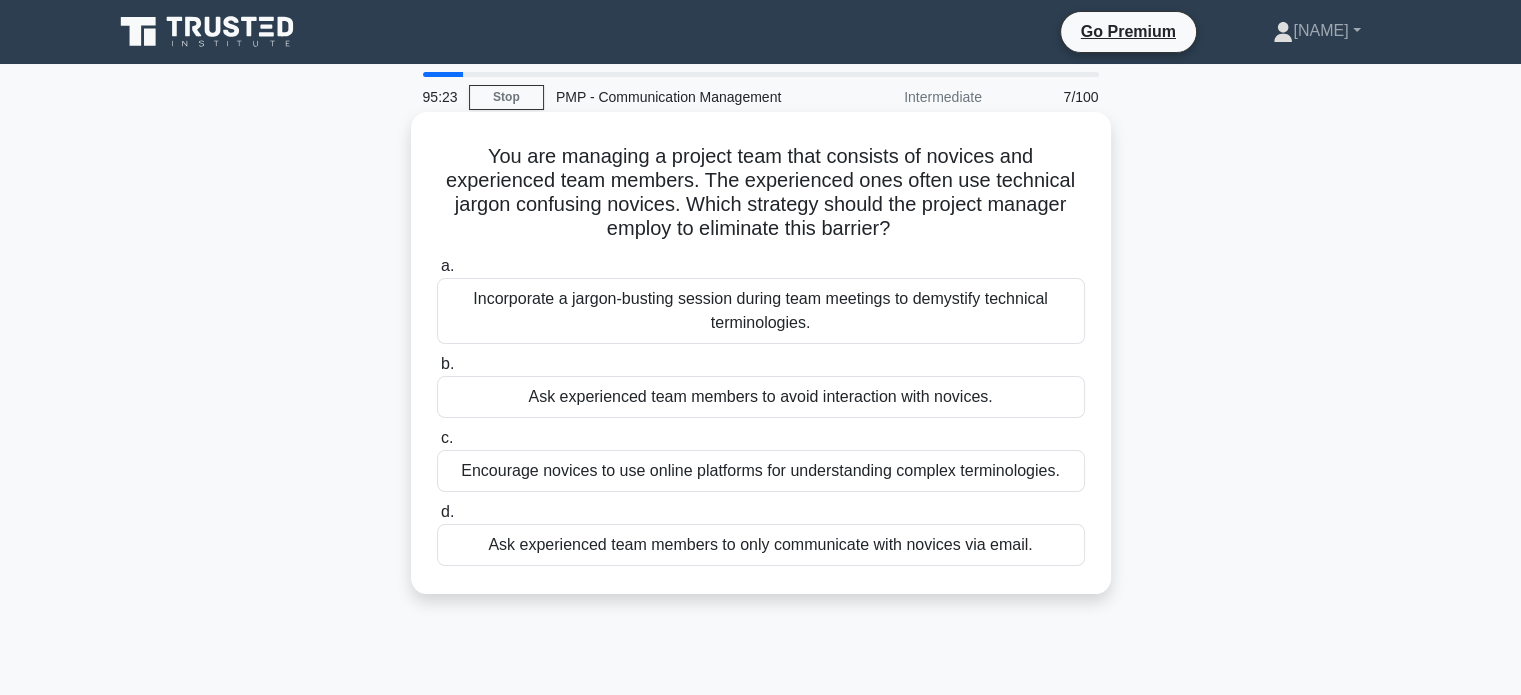 click on "Incorporate a jargon-busting session during team meetings to demystify technical terminologies." at bounding box center [761, 311] 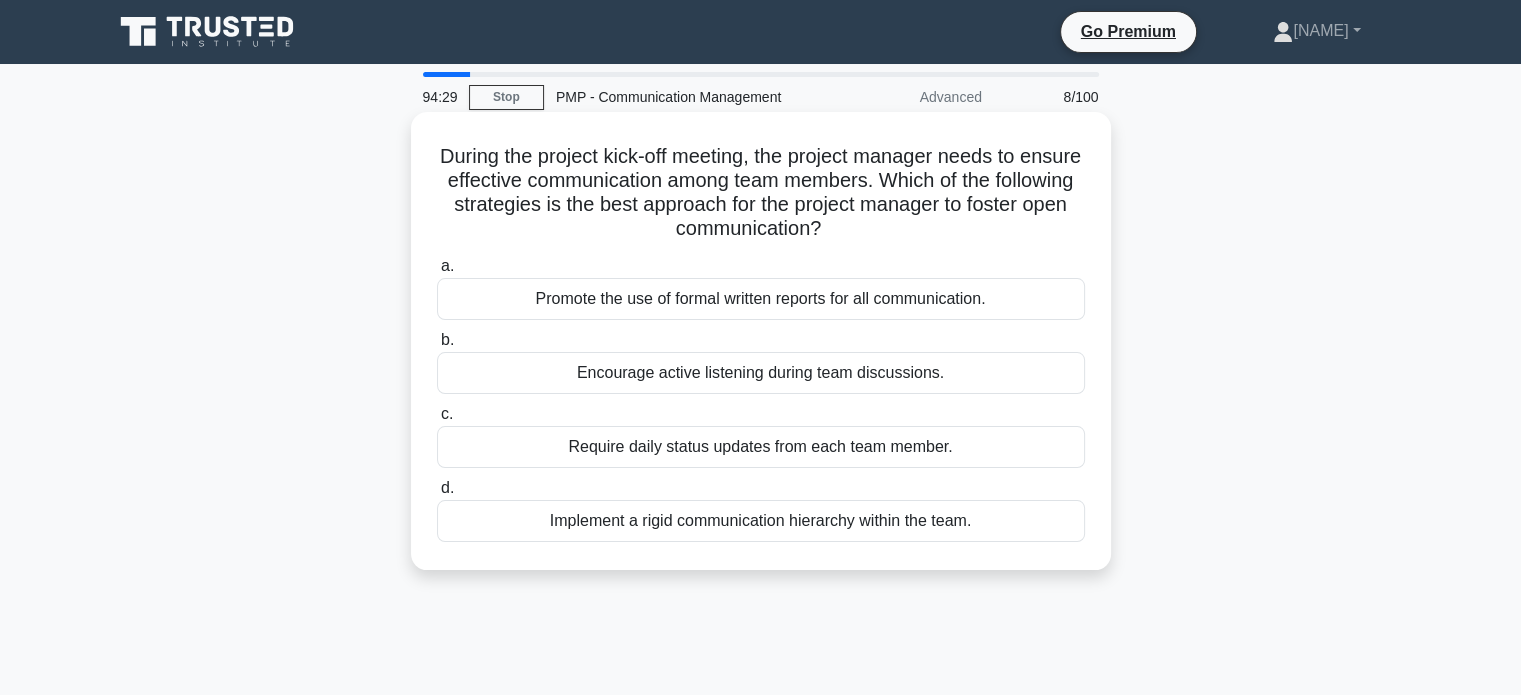 click on "Encourage active listening during team discussions." at bounding box center (761, 373) 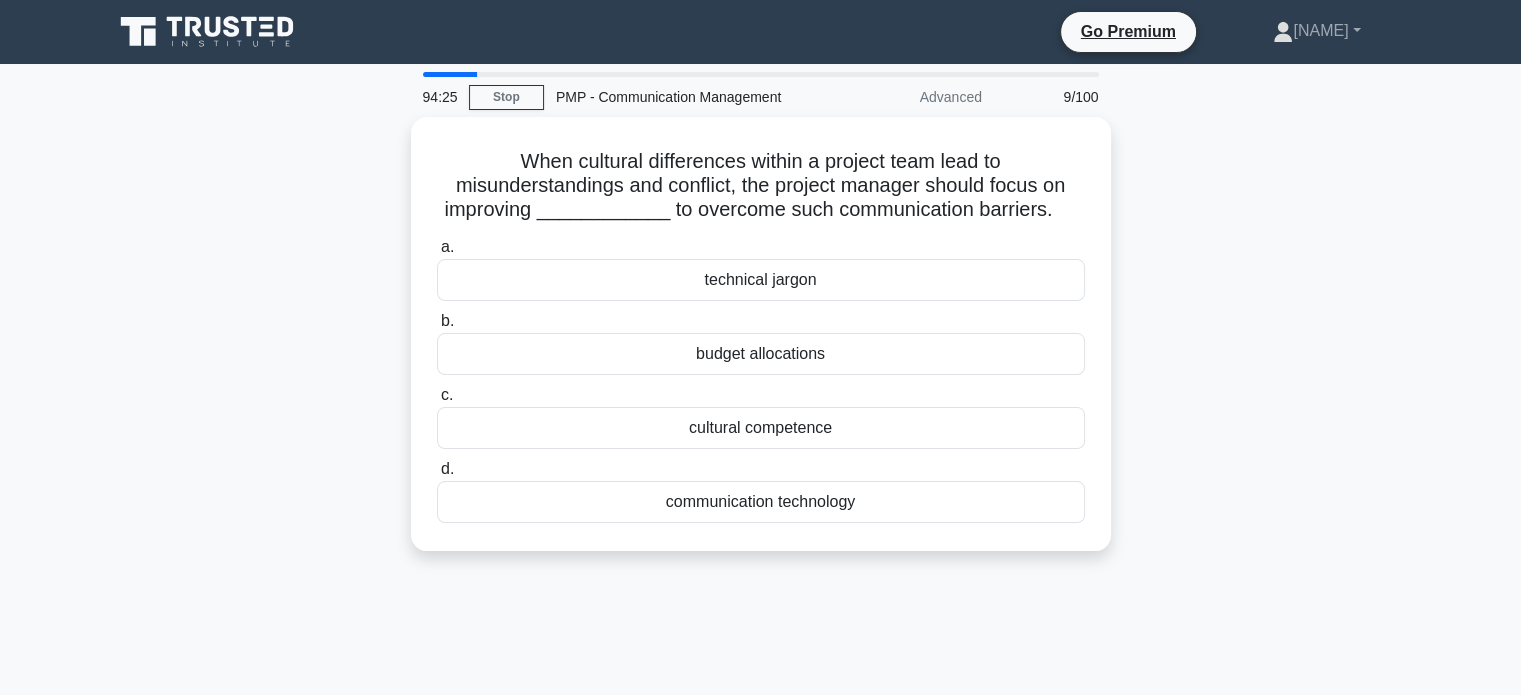 click on "[TIME]
Stop
PMP  - Communication Management
Advanced
9/100
When cultural differences within a project team lead to misunderstandings and conflict, the project manager should focus on improving ____________ to overcome such communication barriers.
.spinner_0XTQ{transform-origin:center;animation:spinner_y6GP .75s linear infinite}@keyframes spinner_y6GP{100%{transform:rotate(360deg)}}
a." at bounding box center (760, 572) 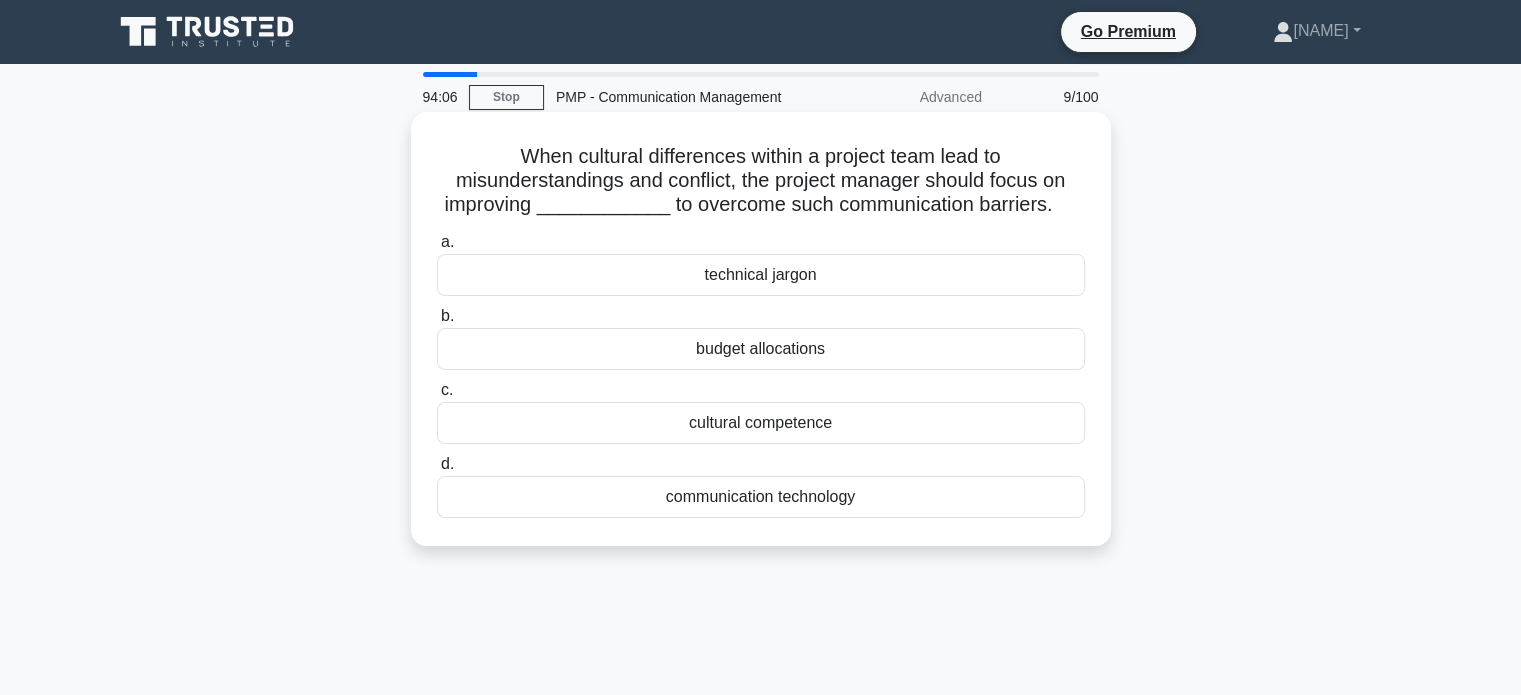 click on "When cultural differences within a project team lead to misunderstandings and conflict, the project manager should focus on improving ____________ to overcome such communication barriers.
.spinner_0XTQ{transform-origin:center;animation:spinner_y6GP .75s linear infinite}@keyframes spinner_y6GP{100%{transform:rotate(360deg)}}" at bounding box center (761, 181) 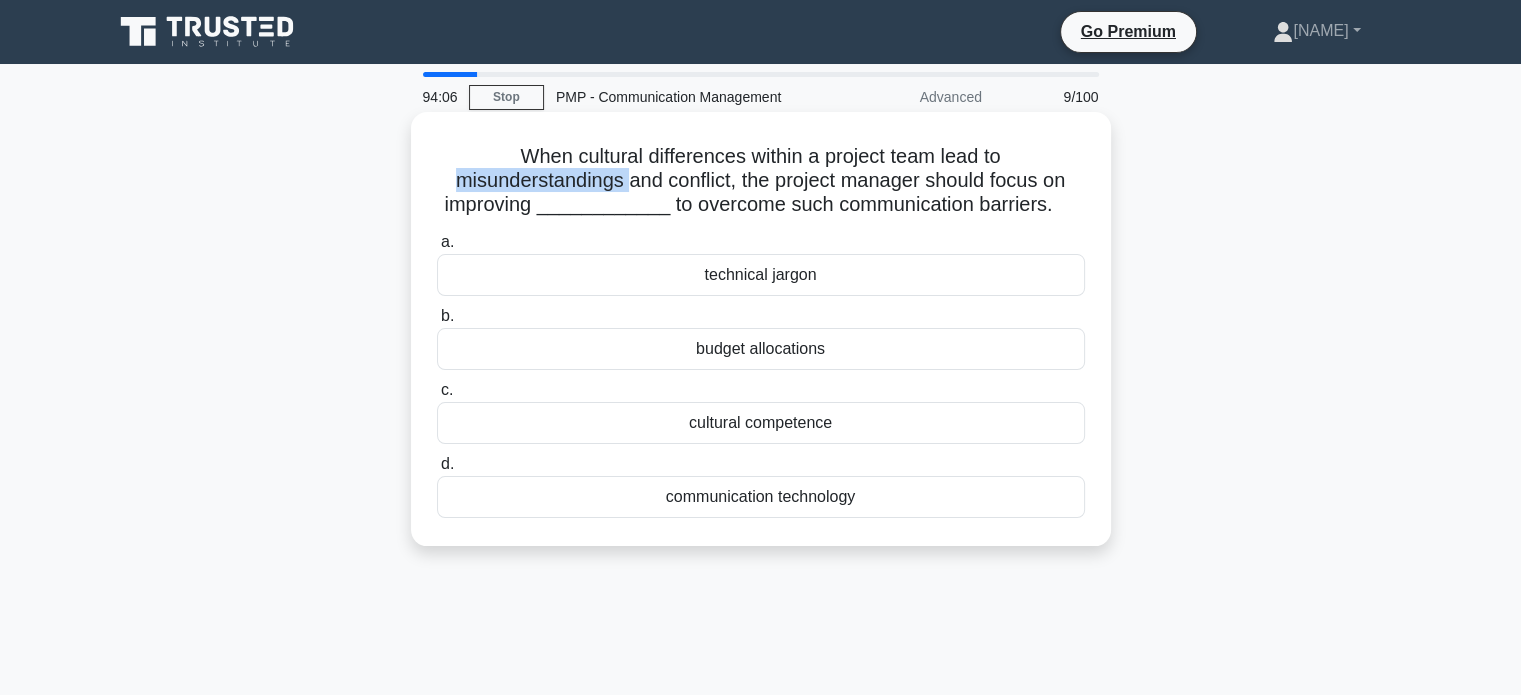 click on "When cultural differences within a project team lead to misunderstandings and conflict, the project manager should focus on improving ____________ to overcome such communication barriers.
.spinner_0XTQ{transform-origin:center;animation:spinner_y6GP .75s linear infinite}@keyframes spinner_y6GP{100%{transform:rotate(360deg)}}" at bounding box center (761, 181) 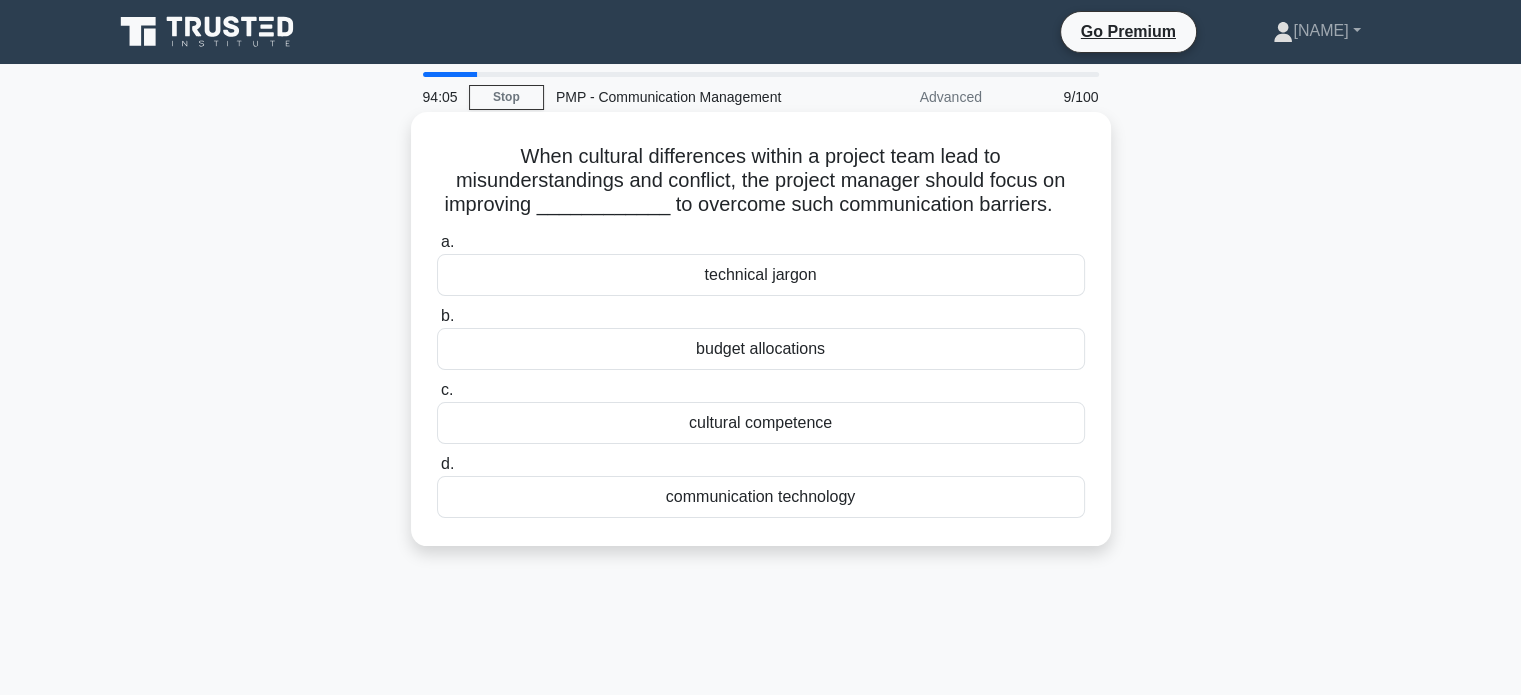 click on "When cultural differences within a project team lead to misunderstandings and conflict, the project manager should focus on improving ____________ to overcome such communication barriers.
.spinner_0XTQ{transform-origin:center;animation:spinner_y6GP .75s linear infinite}@keyframes spinner_y6GP{100%{transform:rotate(360deg)}}" at bounding box center [761, 181] 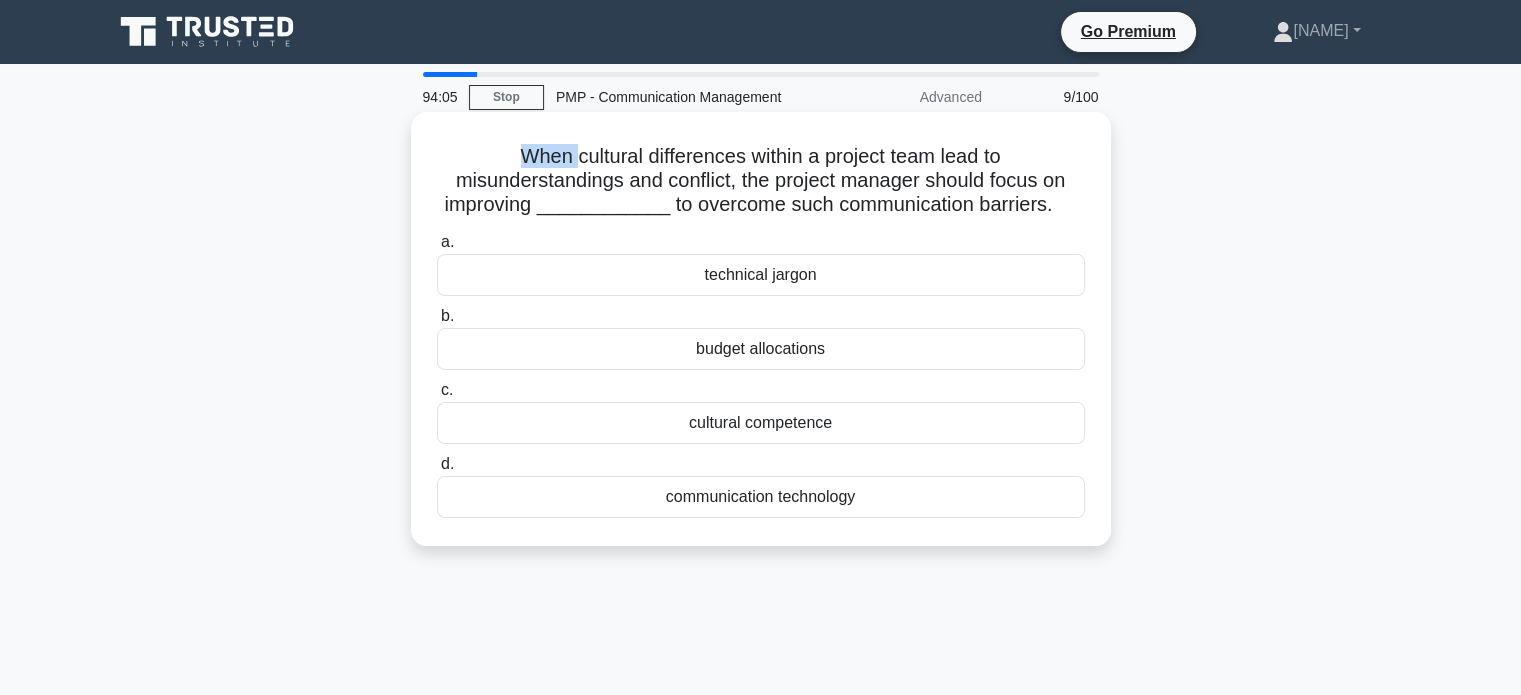 click on "When cultural differences within a project team lead to misunderstandings and conflict, the project manager should focus on improving ____________ to overcome such communication barriers.
.spinner_0XTQ{transform-origin:center;animation:spinner_y6GP .75s linear infinite}@keyframes spinner_y6GP{100%{transform:rotate(360deg)}}" at bounding box center [761, 181] 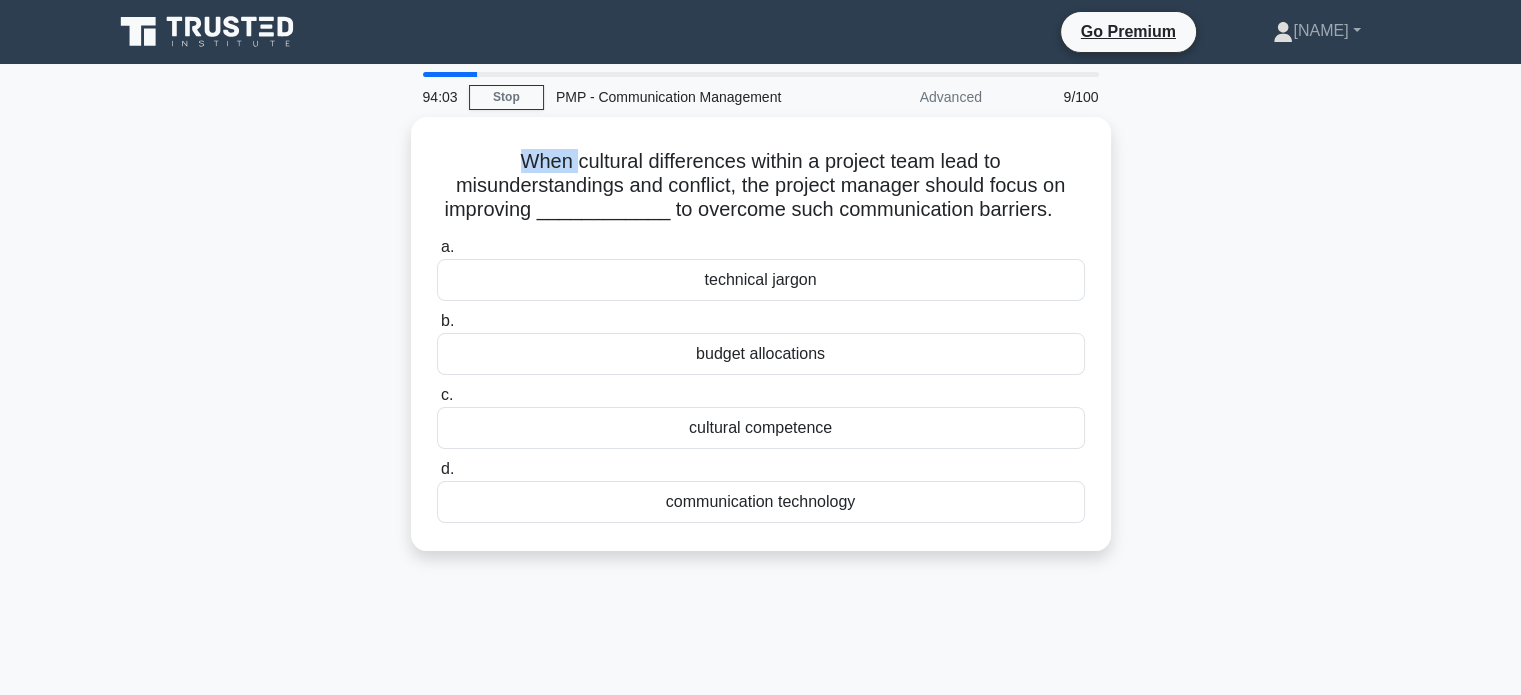 click on "[TIME]
Stop
PMP  - Communication Management
Advanced
9/100
When cultural differences within a project team lead to misunderstandings and conflict, the project manager should focus on improving ____________ to overcome such communication barriers.
.spinner_0XTQ{transform-origin:center;animation:spinner_y6GP .75s linear infinite}@keyframes spinner_y6GP{100%{transform:rotate(360deg)}}
a.
b. c. d." at bounding box center (761, 572) 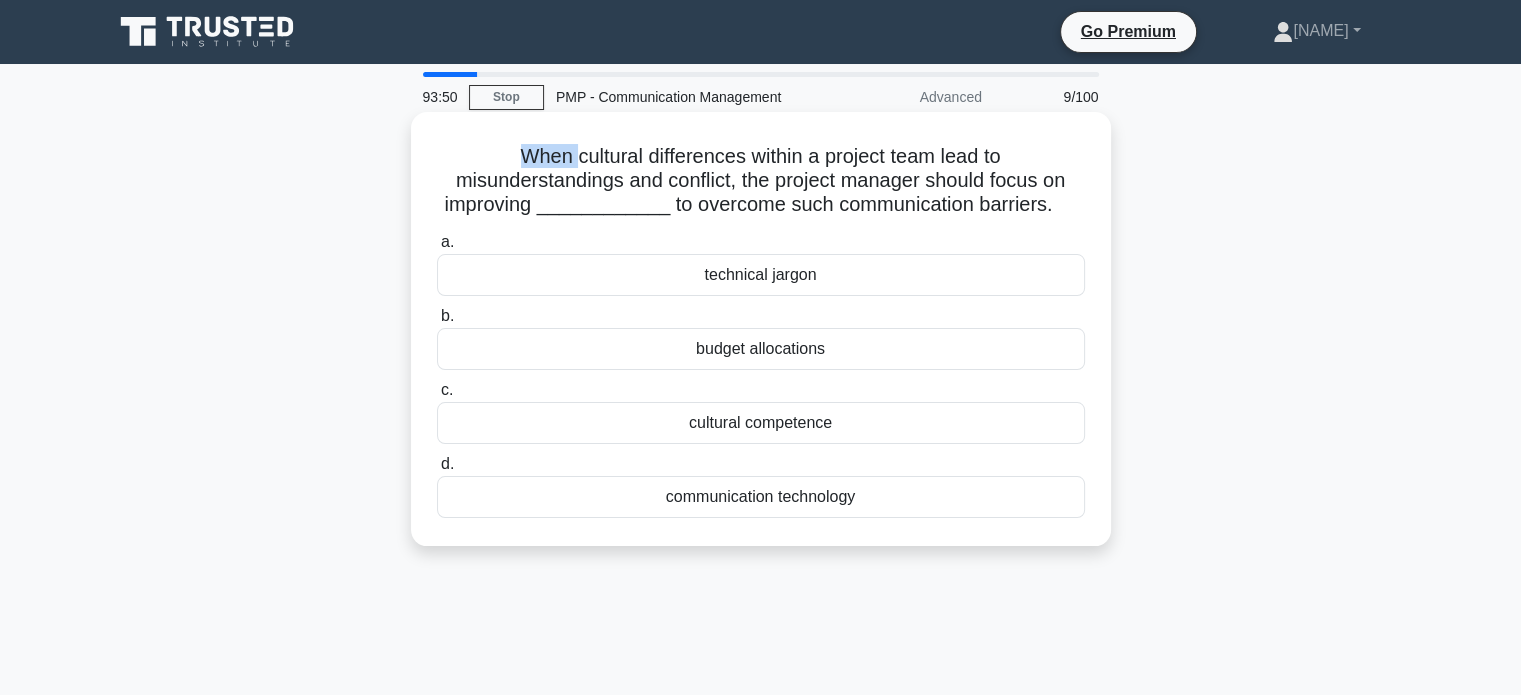 click on "cultural competence" at bounding box center (761, 423) 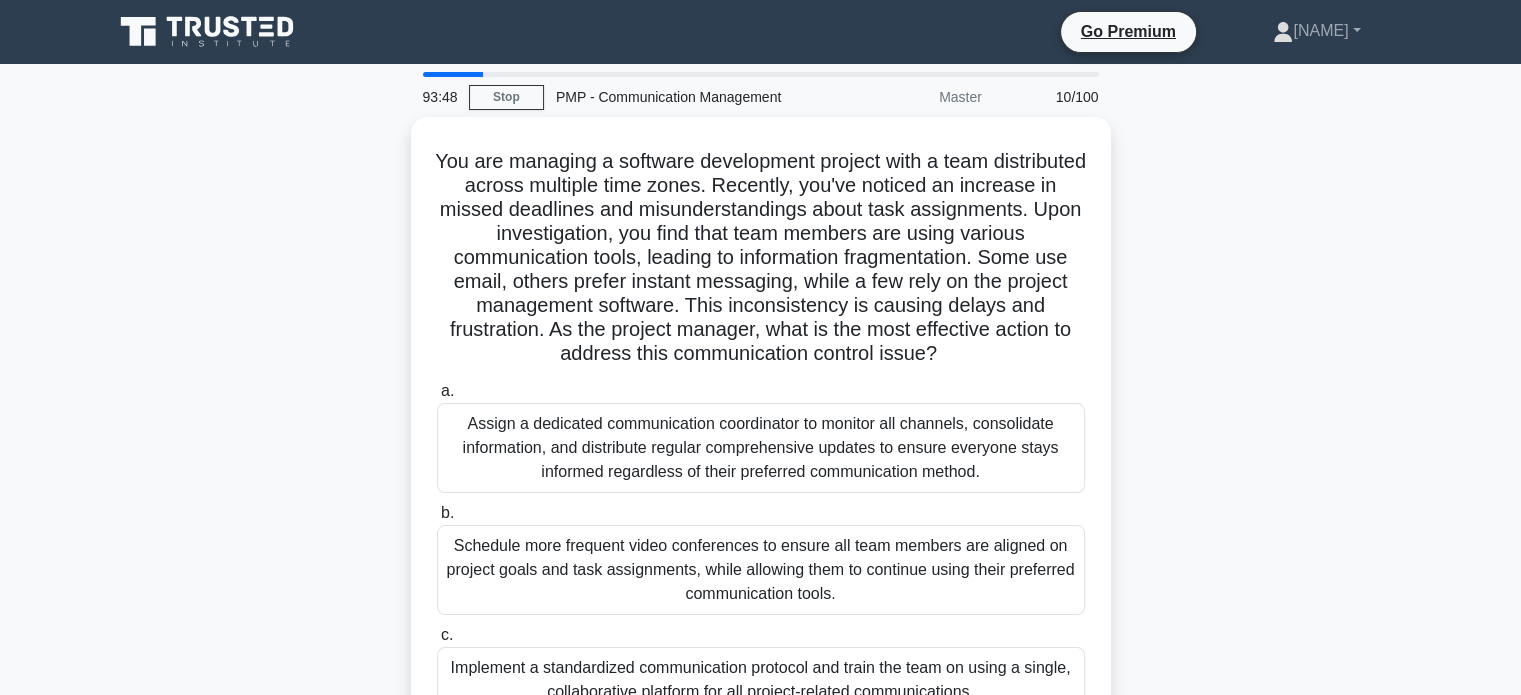 click on "You are managing a software development project with a team distributed across multiple time zones. Recently, you've noticed an increase in missed deadlines and misunderstandings about task assignments. Upon investigation, you find that team members are using various communication tools, leading to information fragmentation. Some use email, others prefer instant messaging, while a few rely on the project management software. This inconsistency is causing delays and frustration. As the project manager, what is the most effective action to address this communication control issue?
.spinner_0XTQ{transform-origin:center;animation:spinner_y6GP .75s linear infinite}@keyframes spinner_y6GP{100%{transform:rotate(360deg)}}" at bounding box center (761, 502) 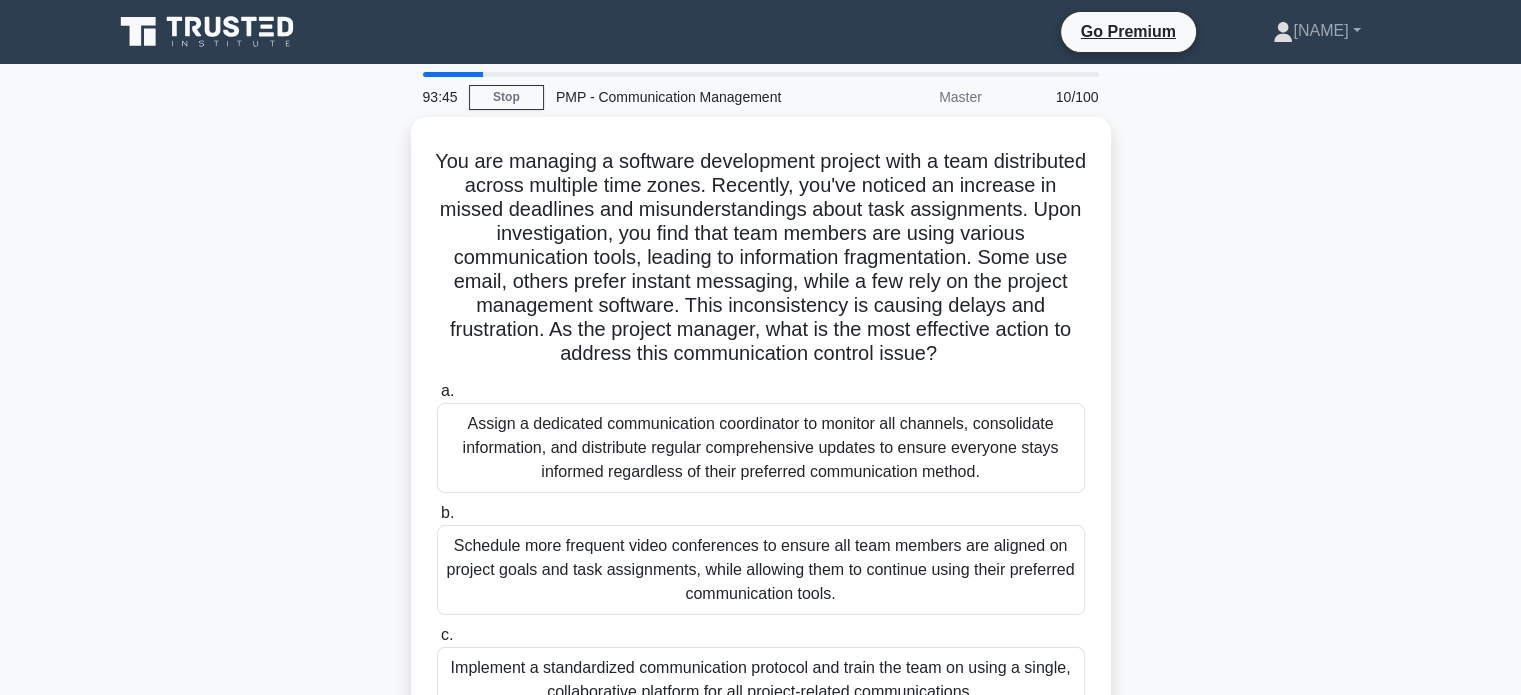 click on "You are managing a software development project with a team distributed across multiple time zones. Recently, you've noticed an increase in missed deadlines and misunderstandings about task assignments. Upon investigation, you find that team members are using various communication tools, leading to information fragmentation. Some use email, others prefer instant messaging, while a few rely on the project management software. This inconsistency is causing delays and frustration. As the project manager, what is the most effective action to address this communication control issue?
.spinner_0XTQ{transform-origin:center;animation:spinner_y6GP .75s linear infinite}@keyframes spinner_y6GP{100%{transform:rotate(360deg)}}" at bounding box center (761, 502) 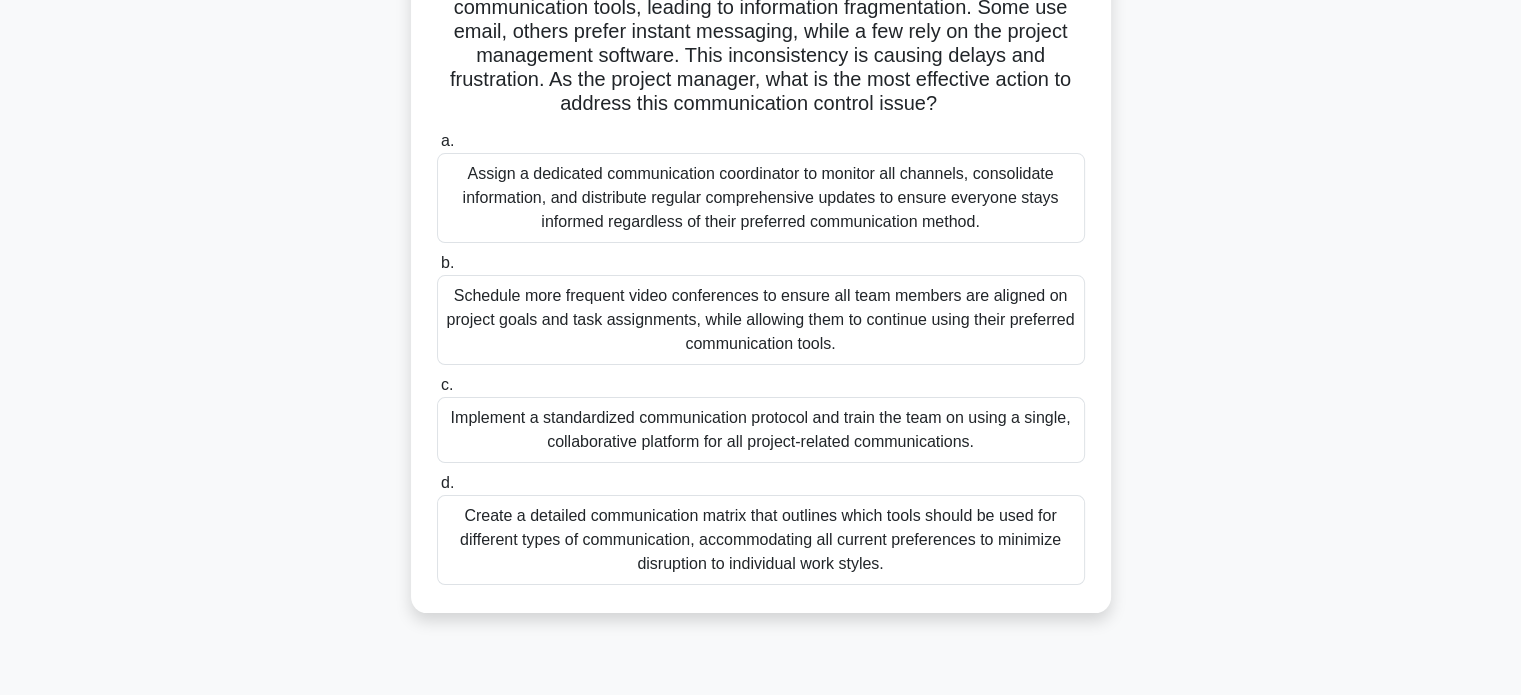 scroll, scrollTop: 258, scrollLeft: 0, axis: vertical 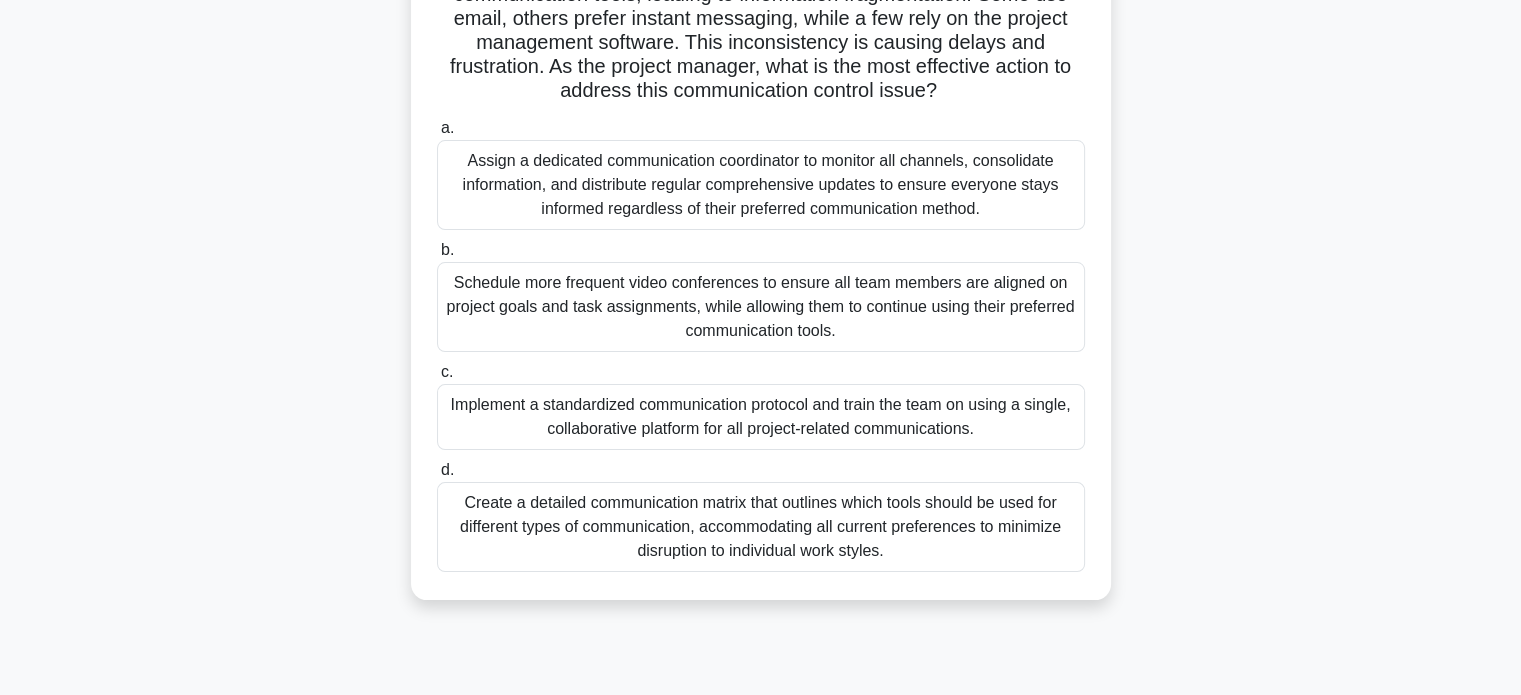 click on "Implement a standardized communication protocol and train the team on using a single, collaborative platform for all project-related communications." at bounding box center [761, 417] 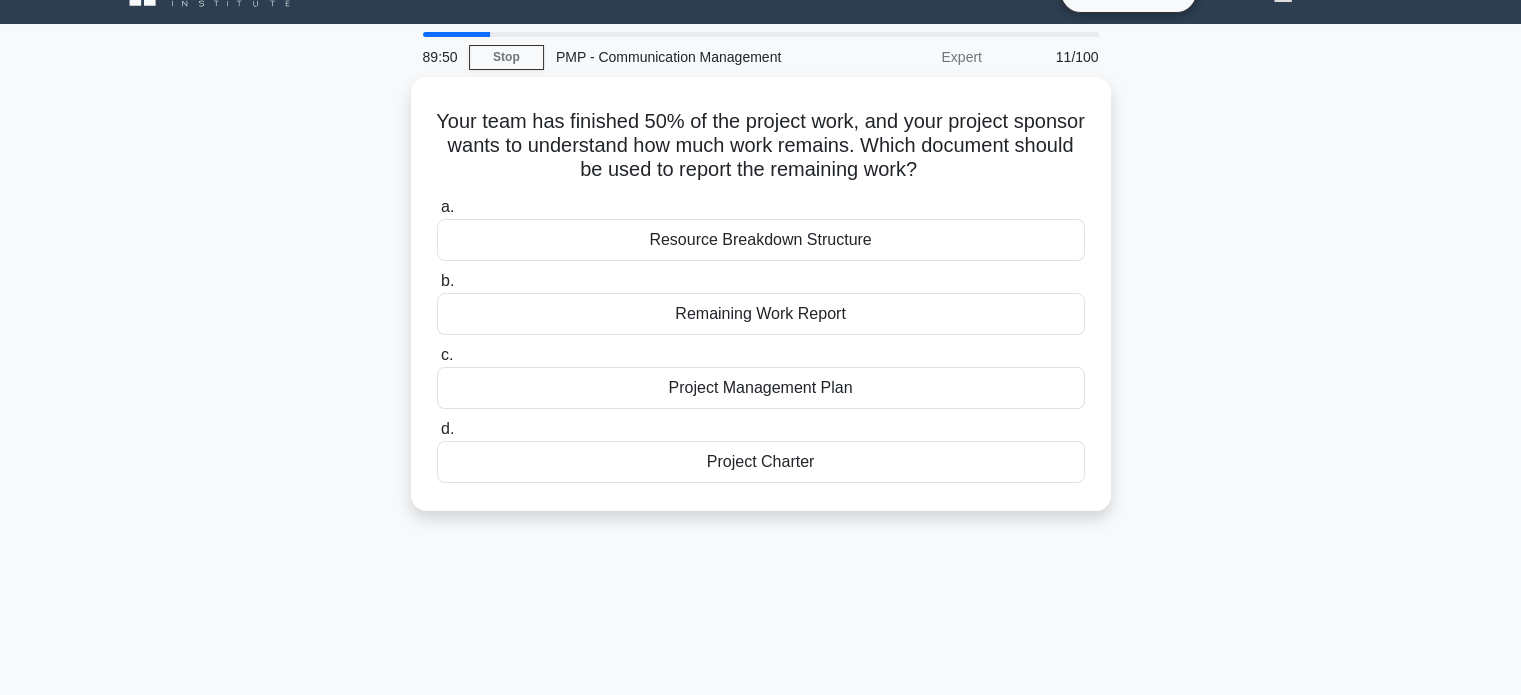 scroll, scrollTop: 0, scrollLeft: 0, axis: both 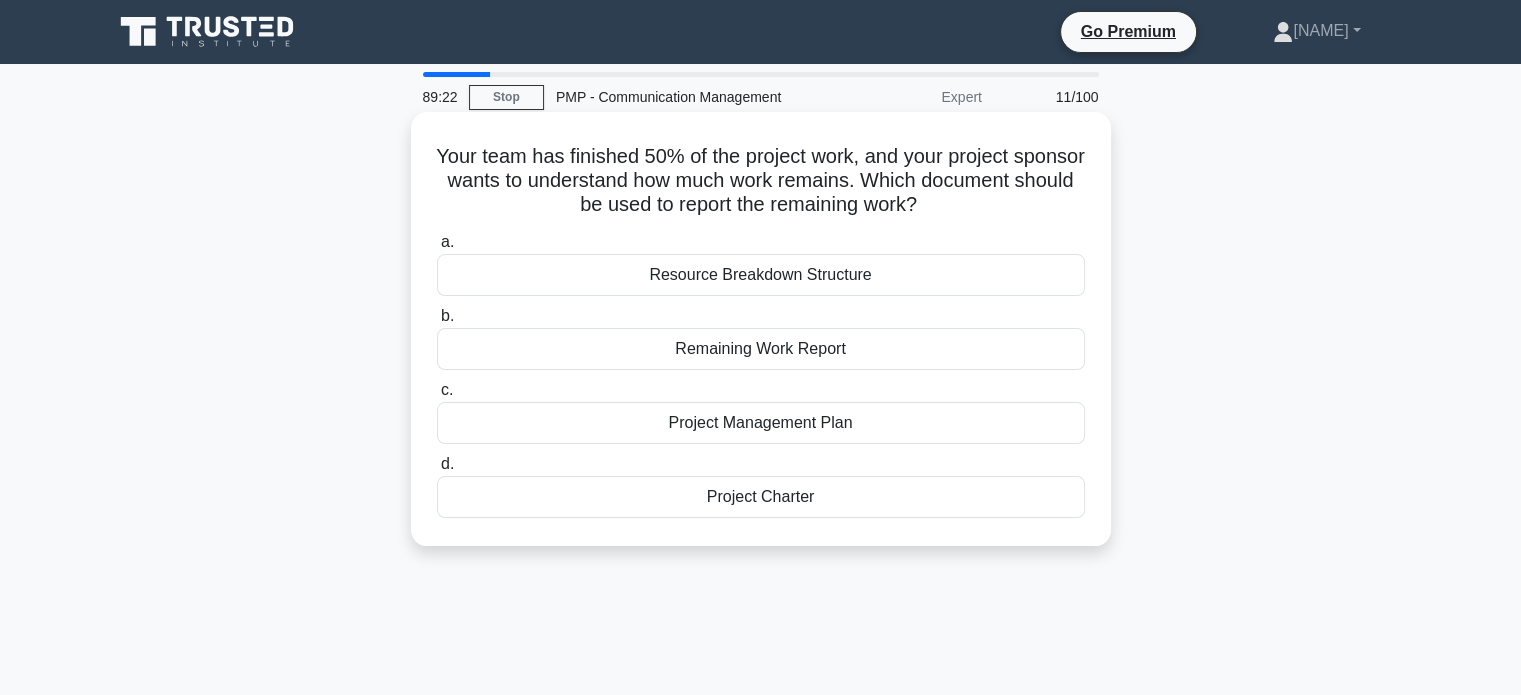 click on "Your team has finished 50% of the project work, and your project sponsor wants to understand how much work remains. Which document should be used to report the remaining work?
.spinner_0XTQ{transform-origin:center;animation:spinner_y6GP .75s linear infinite}@keyframes spinner_y6GP{100%{transform:rotate(360deg)}}" at bounding box center (761, 181) 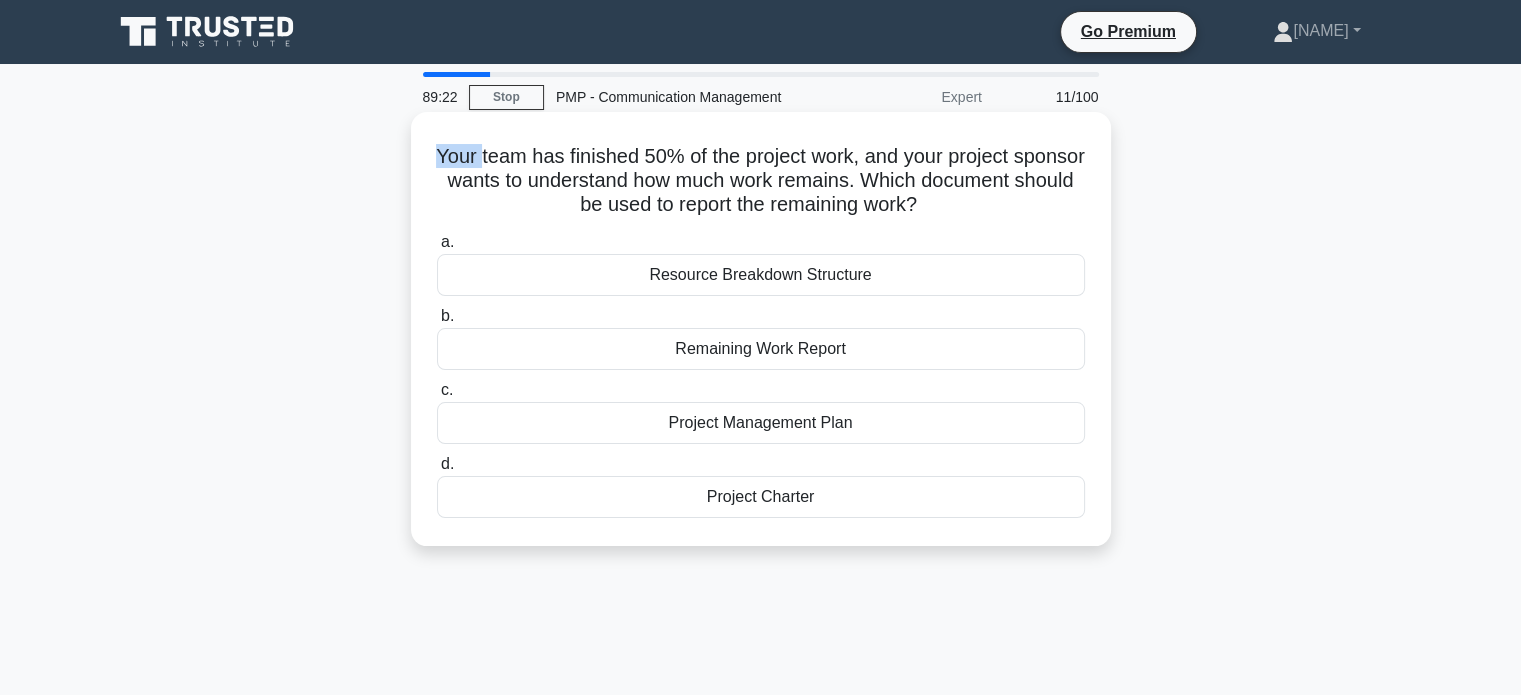 click on "Your team has finished 50% of the project work, and your project sponsor wants to understand how much work remains. Which document should be used to report the remaining work?
.spinner_0XTQ{transform-origin:center;animation:spinner_y6GP .75s linear infinite}@keyframes spinner_y6GP{100%{transform:rotate(360deg)}}" at bounding box center (761, 181) 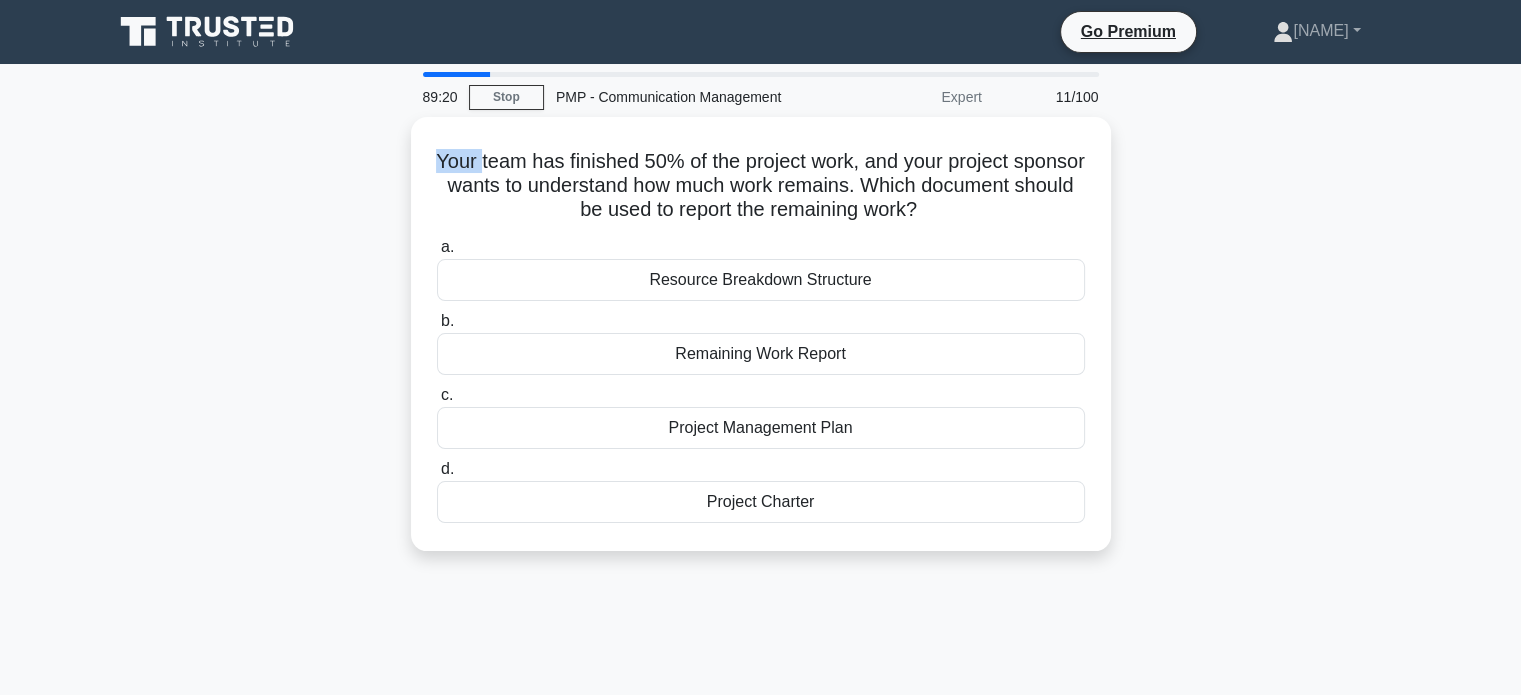 click on "[TIME]
Stop
PMP  - Communication Management
Expert
11/100
Your team has finished 50% of the project work, and your project sponsor wants to understand how much work remains. Which document should be used to report the remaining work?
.spinner_0XTQ{transform-origin:center;animation:spinner_y6GP .75s linear infinite}@keyframes spinner_y6GP{100%{transform:rotate(360deg)}}
a.
b. c. d." at bounding box center (761, 572) 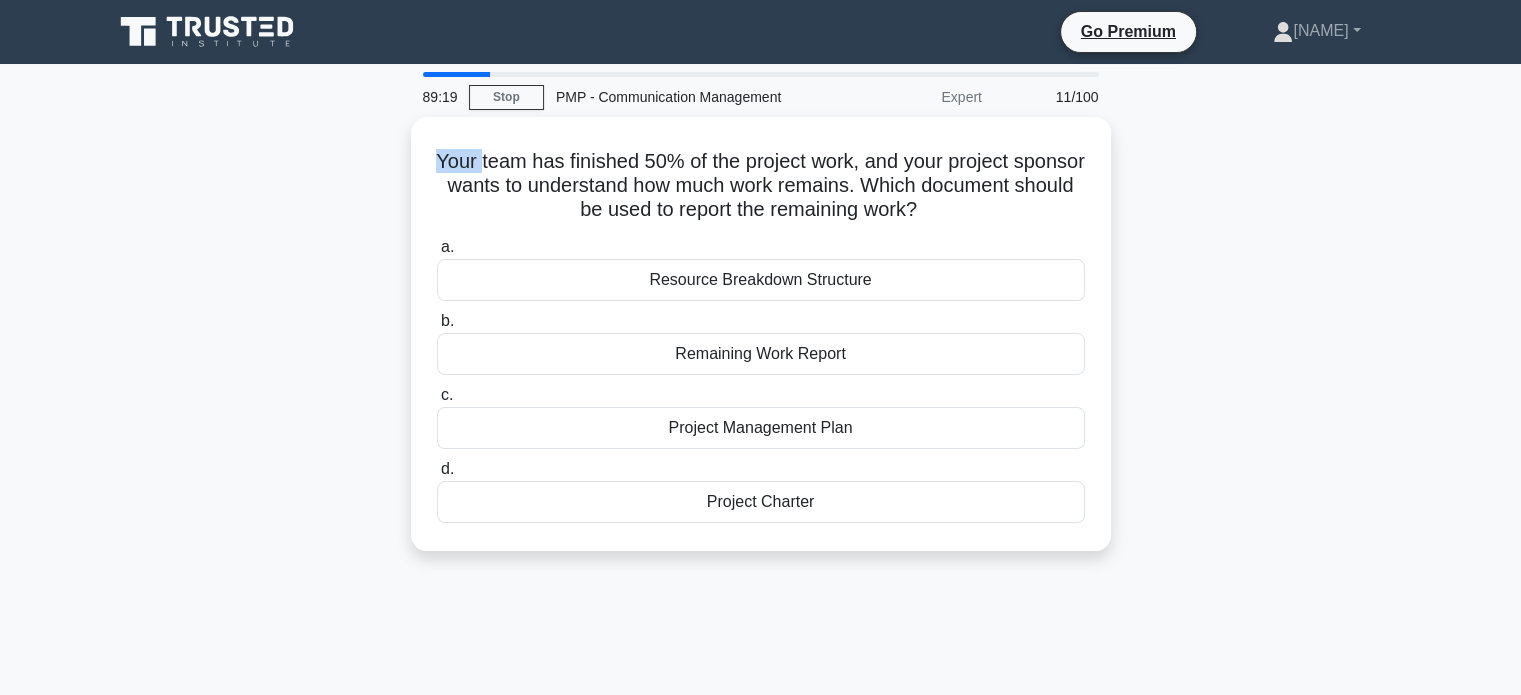 copy on "Your team has finished 50% of the project work, and your project sponsor wants to understand how much work remains. Which document should be used to report the remaining work?
.spinner_0XTQ{transform-origin:center;animation:spinner_y6GP .75s linear infinite}@keyframes spinner_y6GP{100%{transform:rotate(360deg)}}
a.
Resource Breakdown Structure
b.
Remaining Work Report
c.
Project Management Plan
d.
Project Charter" 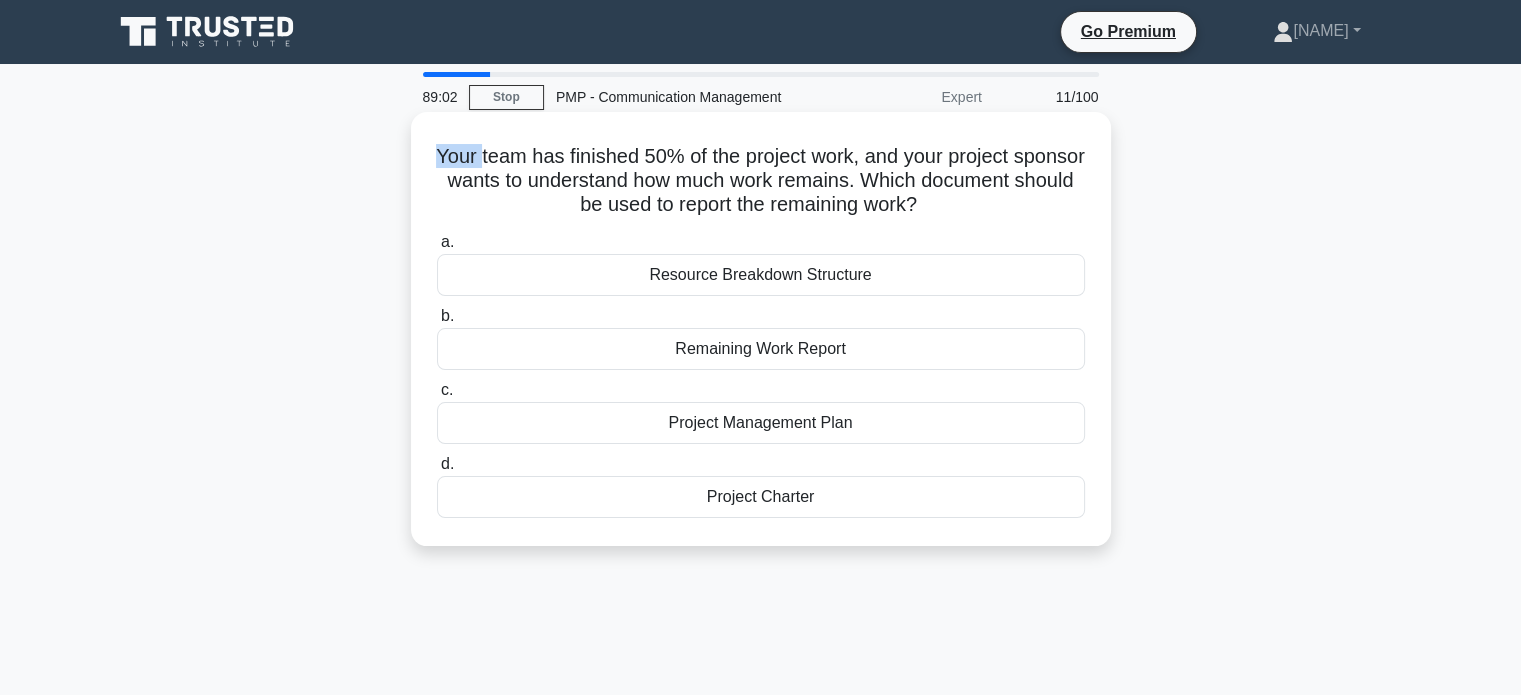 click on "Remaining Work Report" at bounding box center (761, 349) 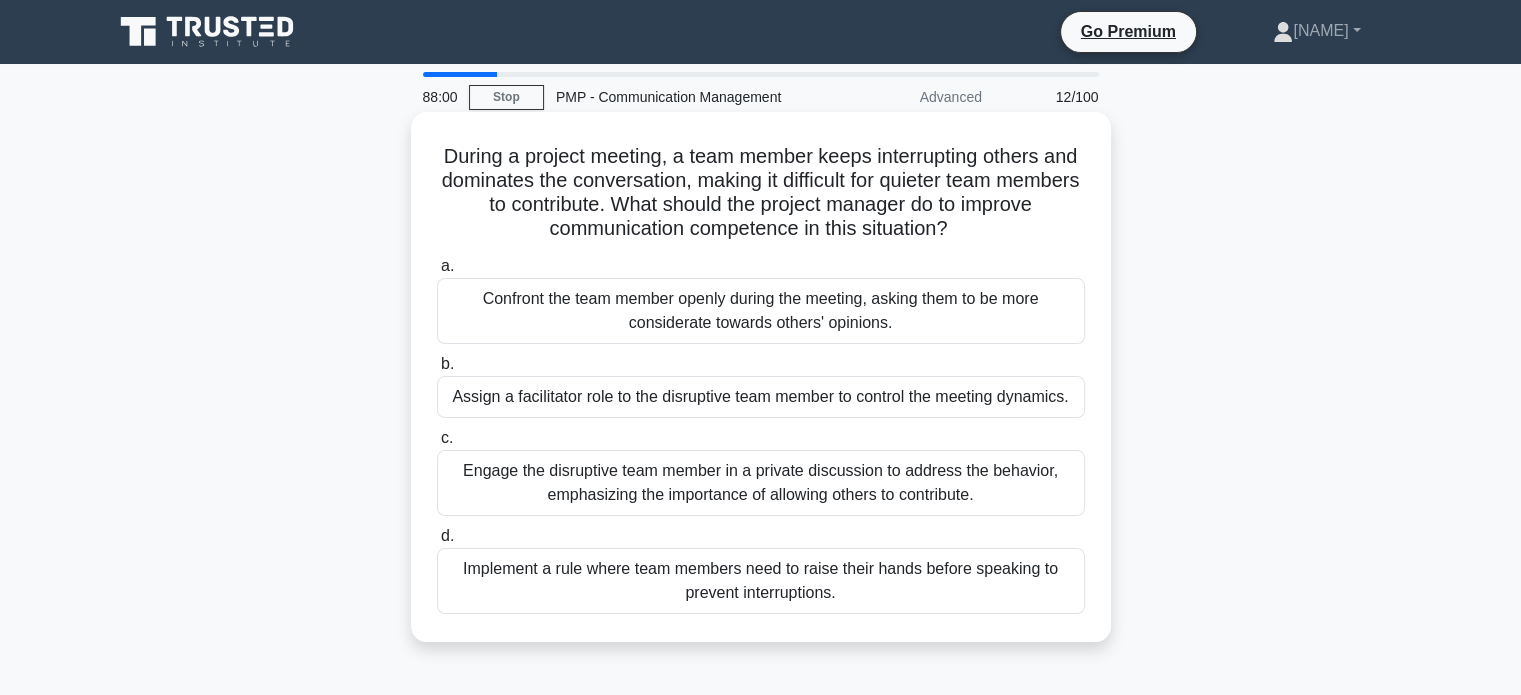click on "Engage the disruptive team member in a private discussion to address the behavior, emphasizing the importance of allowing others to contribute." at bounding box center [761, 483] 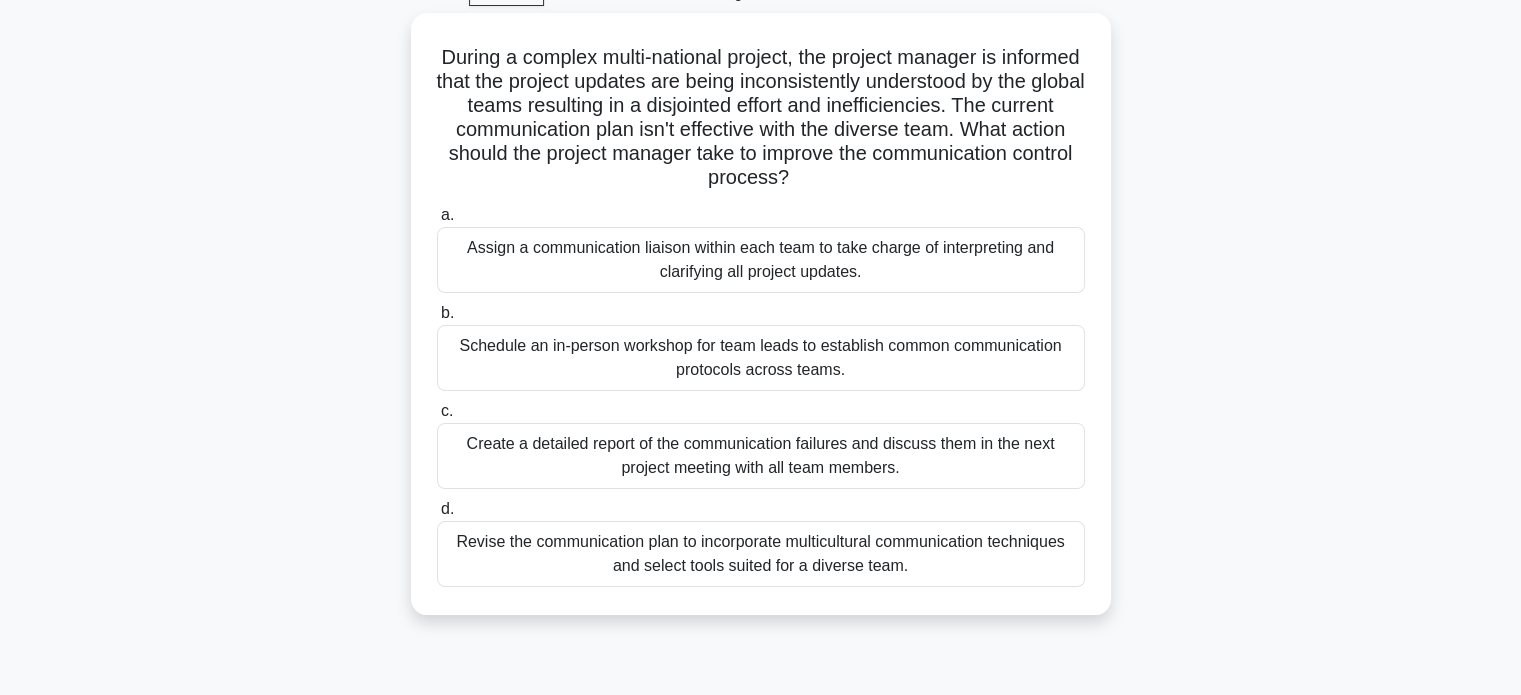 scroll, scrollTop: 105, scrollLeft: 0, axis: vertical 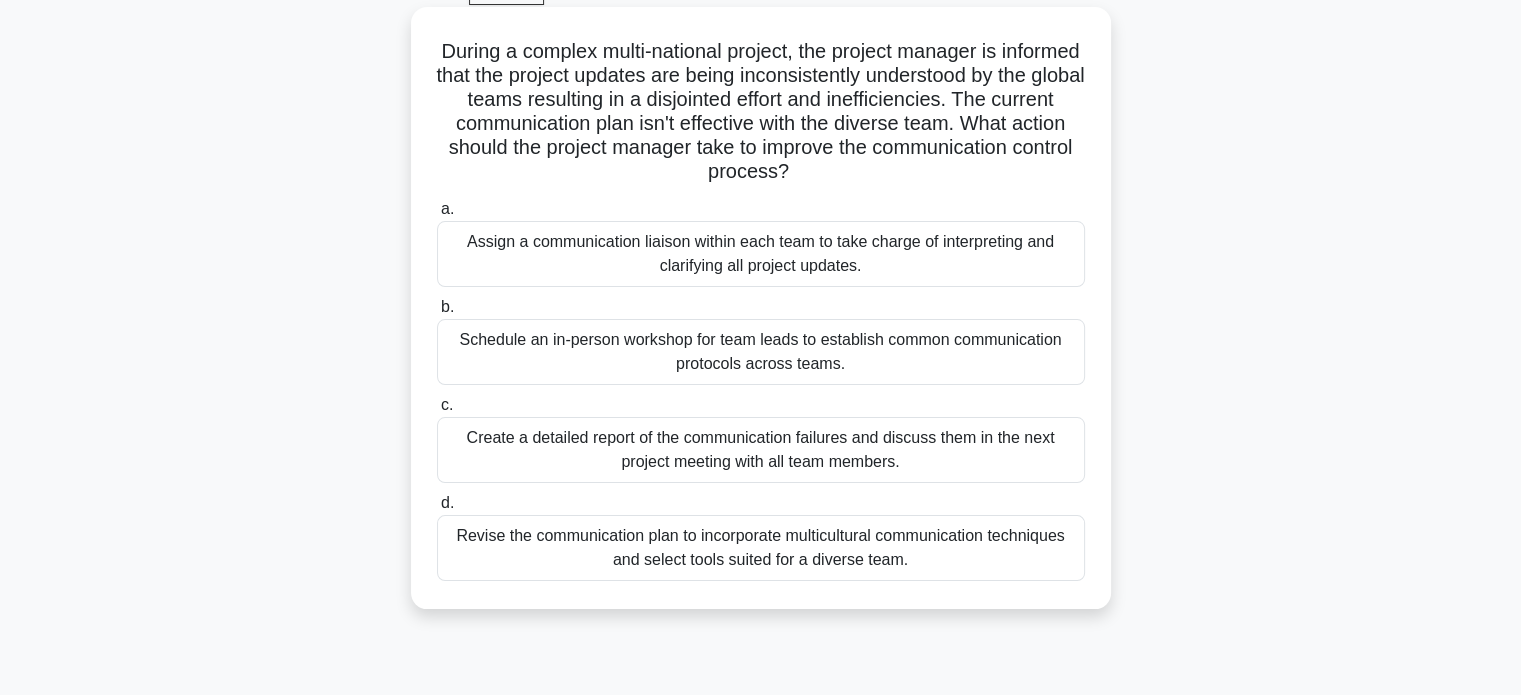 click on "Revise the communication plan to incorporate multicultural communication techniques and select tools suited for a diverse team." at bounding box center (761, 548) 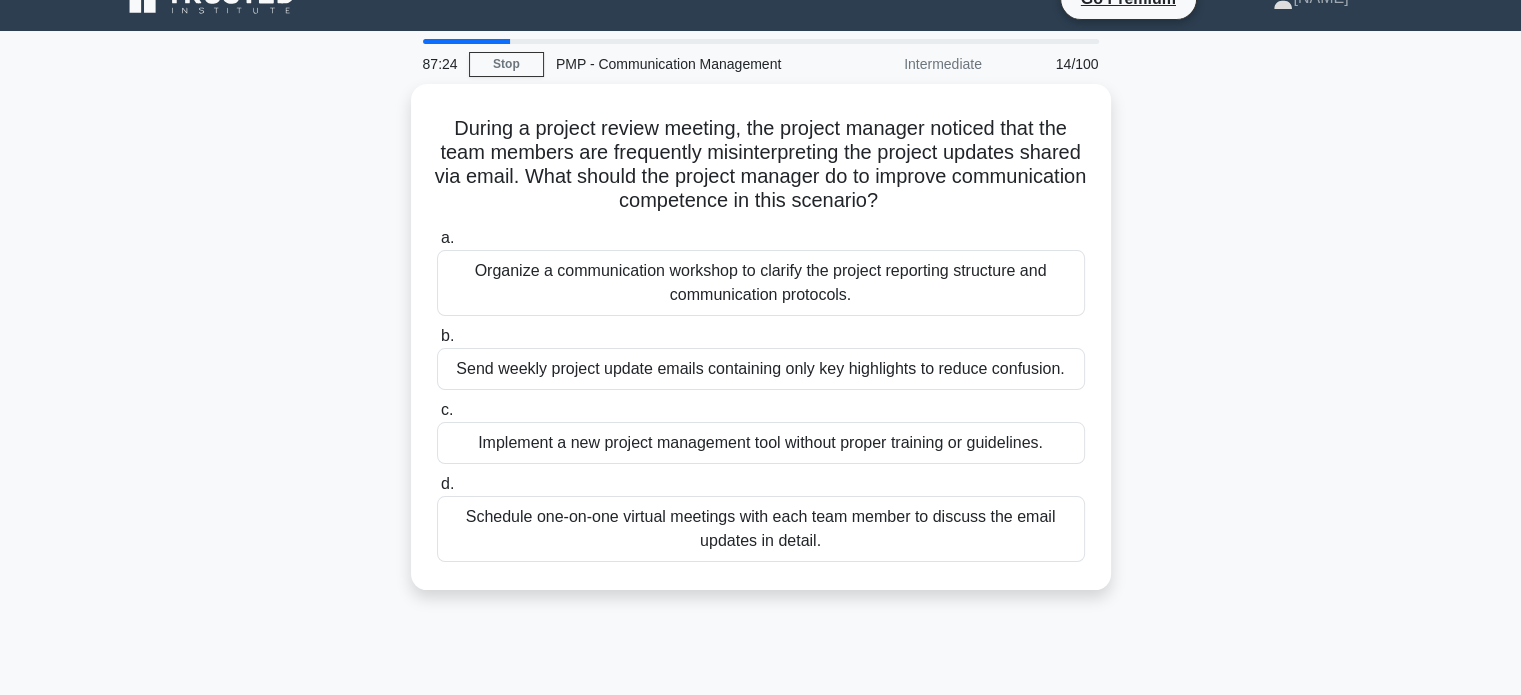 scroll, scrollTop: 0, scrollLeft: 0, axis: both 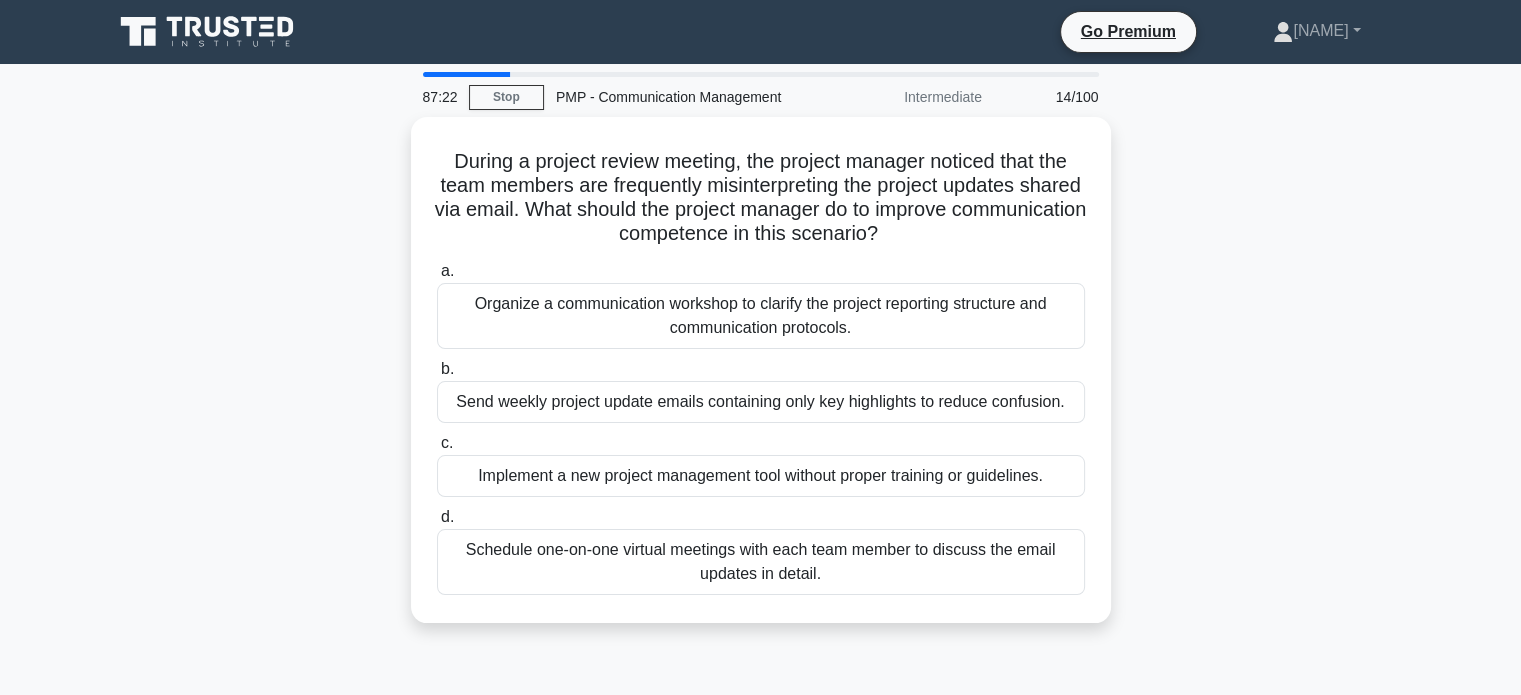click on "During a project review meeting, the project manager noticed that the team members are frequently misinterpreting the project updates shared via email. What should the project manager do to improve communication competence in this scenario?
.spinner_0XTQ{transform-origin:center;animation:spinner_y6GP .75s linear infinite}@keyframes spinner_y6GP{100%{transform:rotate(360deg)}}
a.
b." at bounding box center [761, 382] 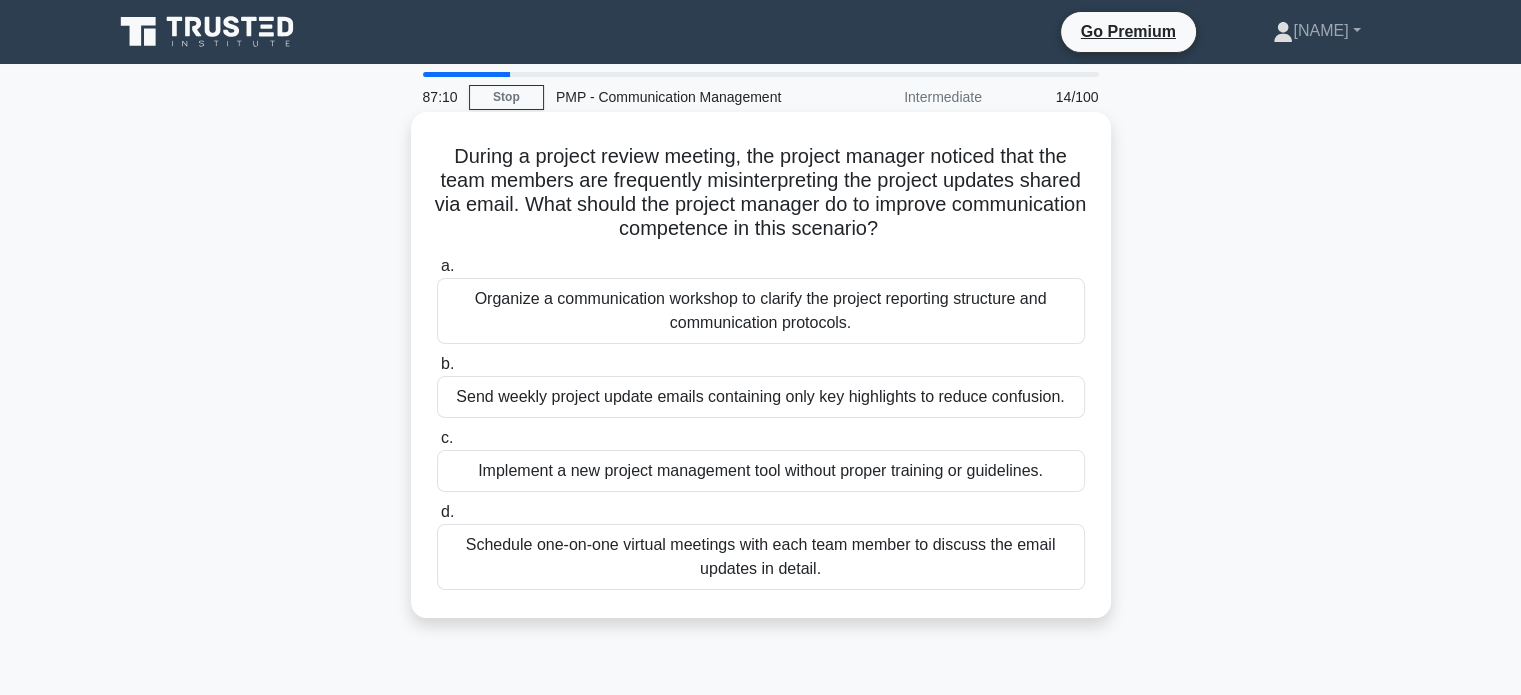 click on "Organize a communication workshop to clarify the project reporting structure and communication protocols." at bounding box center (761, 311) 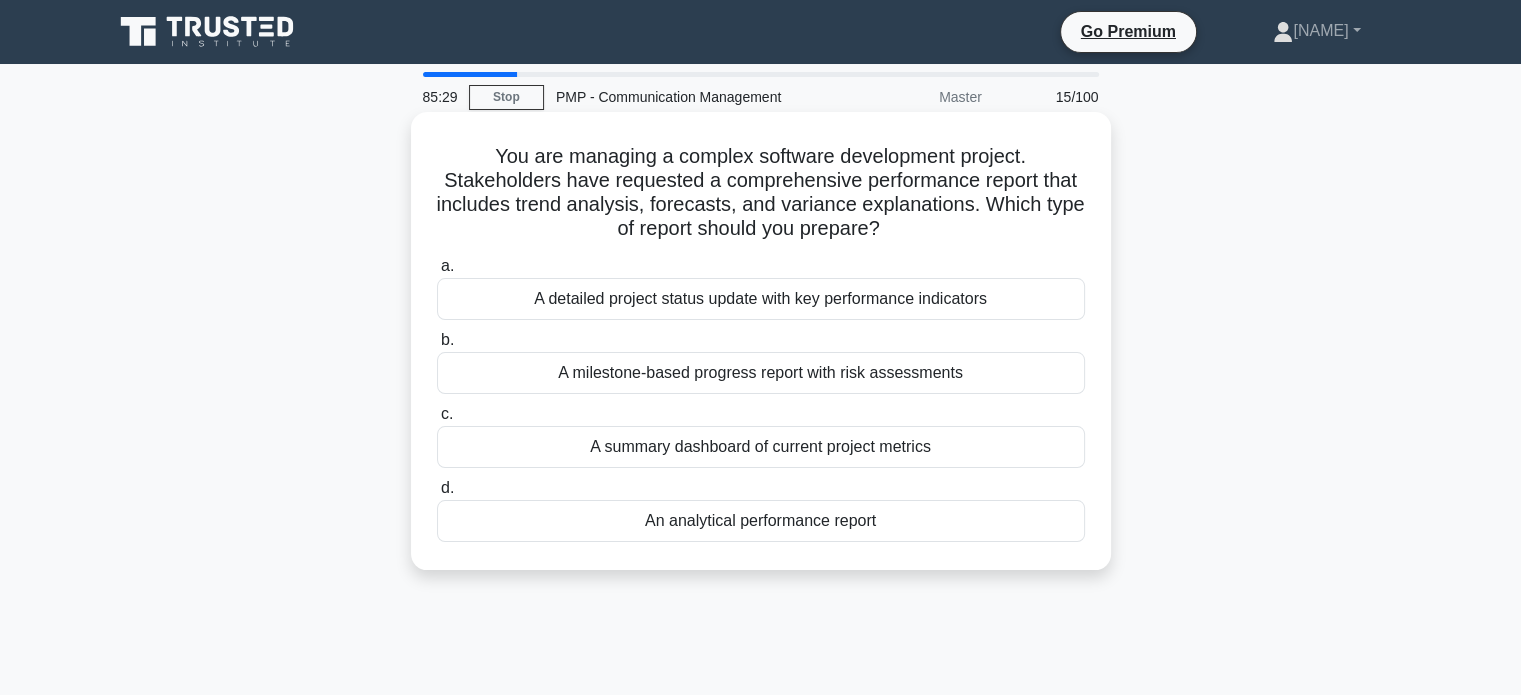click on "You are managing a complex software development project. Stakeholders have requested a comprehensive performance report that includes trend analysis, forecasts, and variance explanations. Which type of report should you prepare?
.spinner_0XTQ{transform-origin:center;animation:spinner_y6GP .75s linear infinite}@keyframes spinner_y6GP{100%{transform:rotate(360deg)}}" at bounding box center [761, 193] 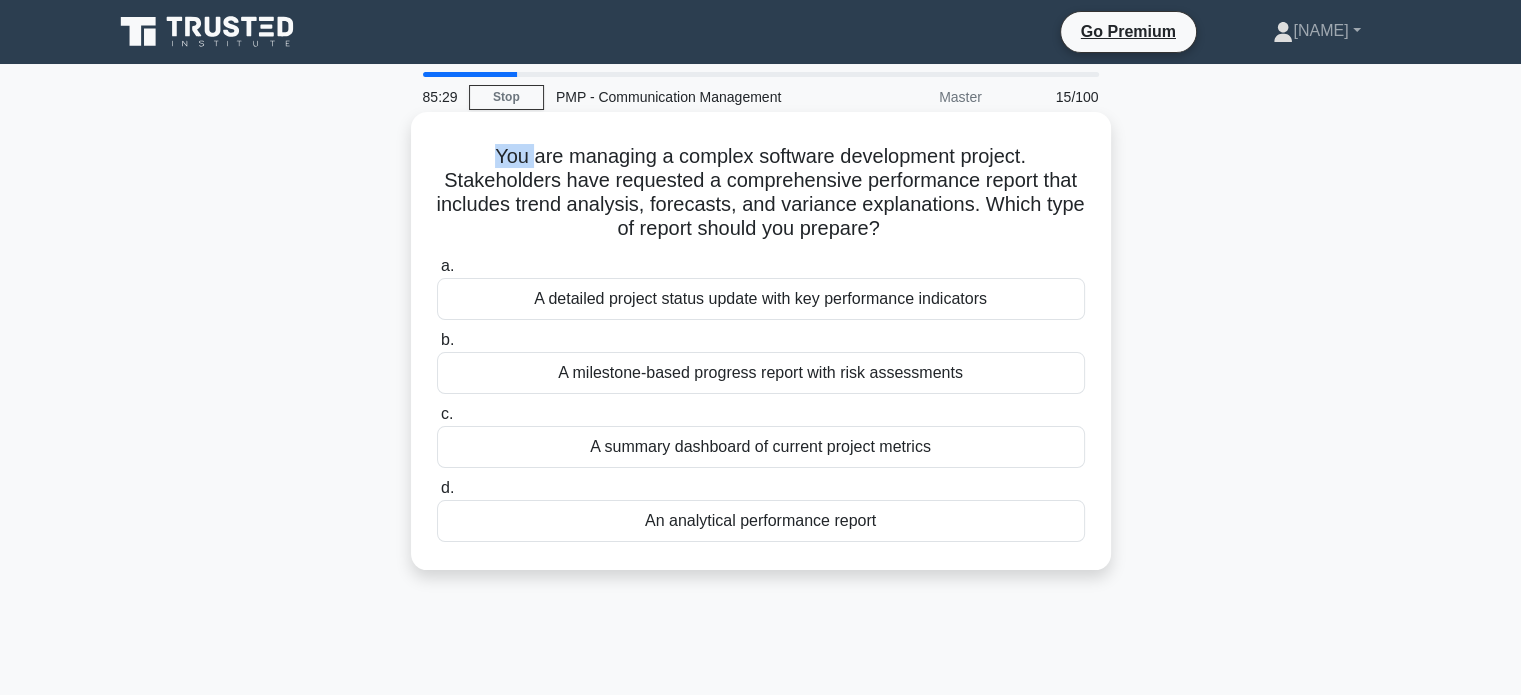 click on "You are managing a complex software development project. Stakeholders have requested a comprehensive performance report that includes trend analysis, forecasts, and variance explanations. Which type of report should you prepare?
.spinner_0XTQ{transform-origin:center;animation:spinner_y6GP .75s linear infinite}@keyframes spinner_y6GP{100%{transform:rotate(360deg)}}" at bounding box center [761, 193] 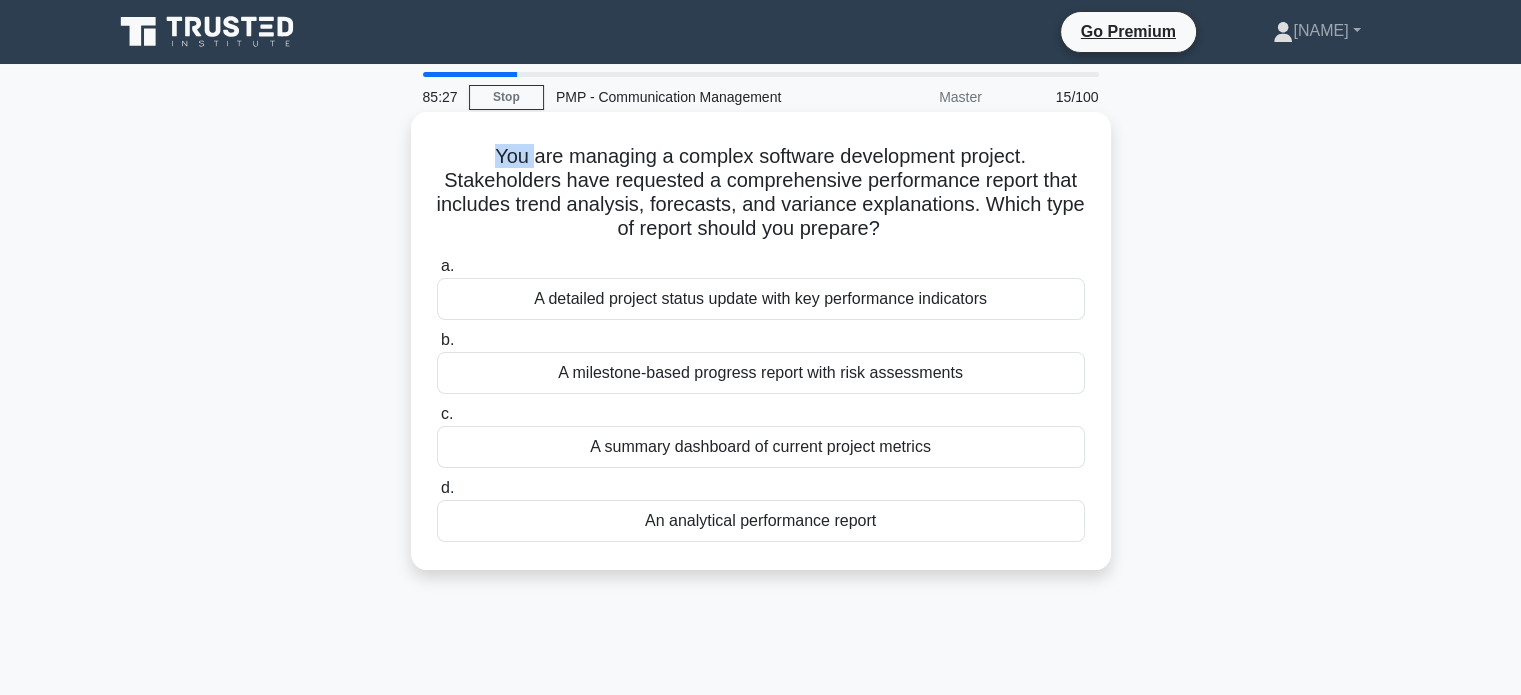 click on "You are managing a complex software development project. Stakeholders have requested a comprehensive performance report that includes trend analysis, forecasts, and variance explanations. Which type of report should you prepare?
.spinner_0XTQ{transform-origin:center;animation:spinner_y6GP .75s linear infinite}@keyframes spinner_y6GP{100%{transform:rotate(360deg)}}
a.
b. c. d." at bounding box center (761, 341) 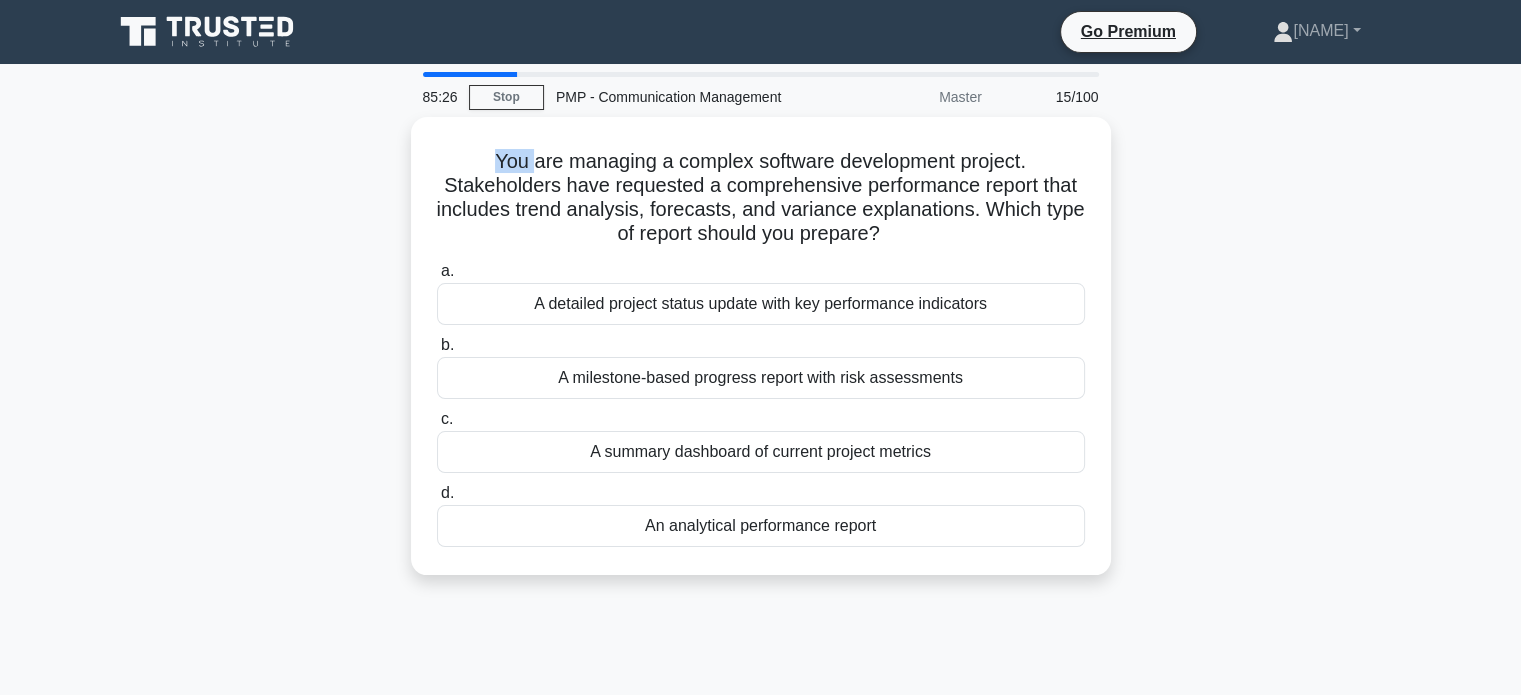 click on "[TIME]
Stop
PMP  - Communication Management
Master
15/100
You are managing a complex software development project. Stakeholders have requested a comprehensive performance report that includes trend analysis, forecasts, and variance explanations. Which type of report should you prepare?
.spinner_0XTQ{transform-origin:center;animation:spinner_y6GP .75s linear infinite}@keyframes spinner_y6GP{100%{transform:rotate(360deg)}}
a. b. c. d." at bounding box center [760, 572] 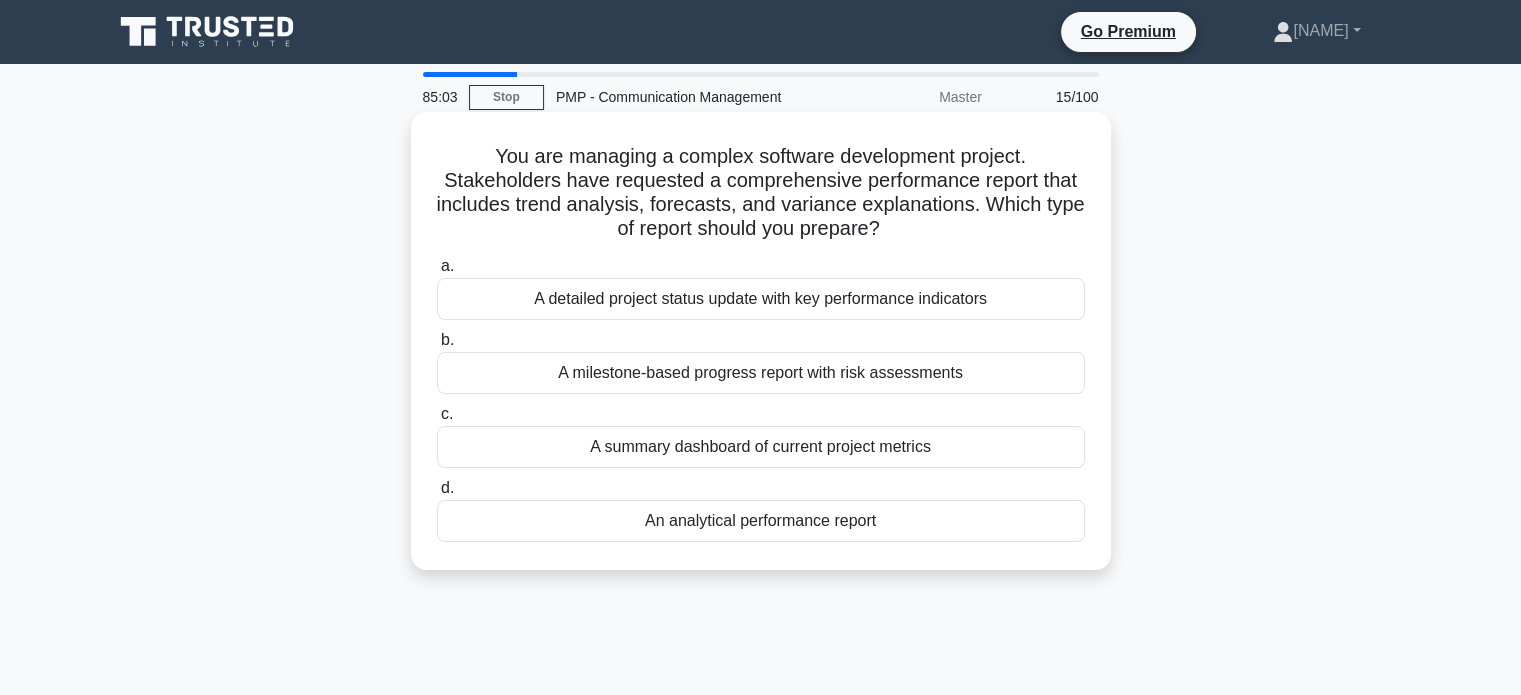 click on "An analytical performance report" at bounding box center [761, 521] 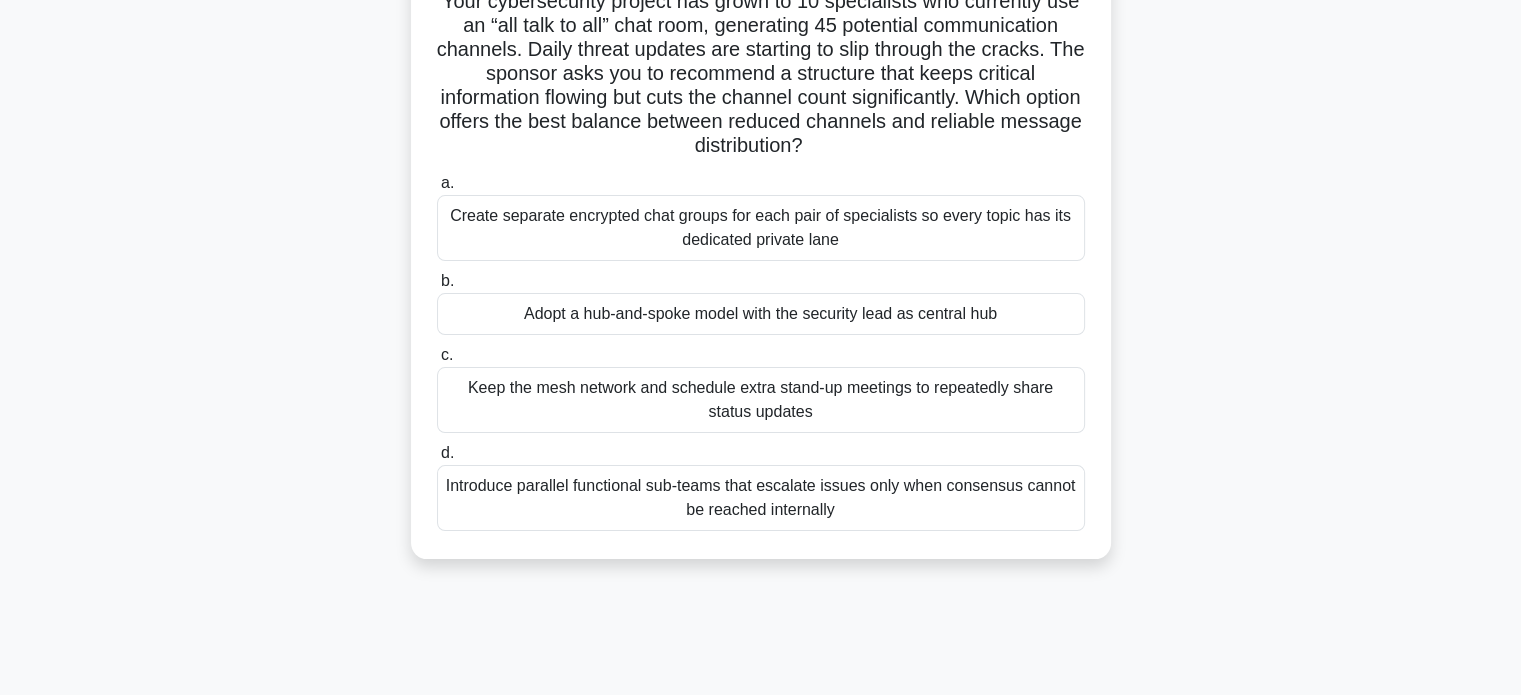 scroll, scrollTop: 161, scrollLeft: 0, axis: vertical 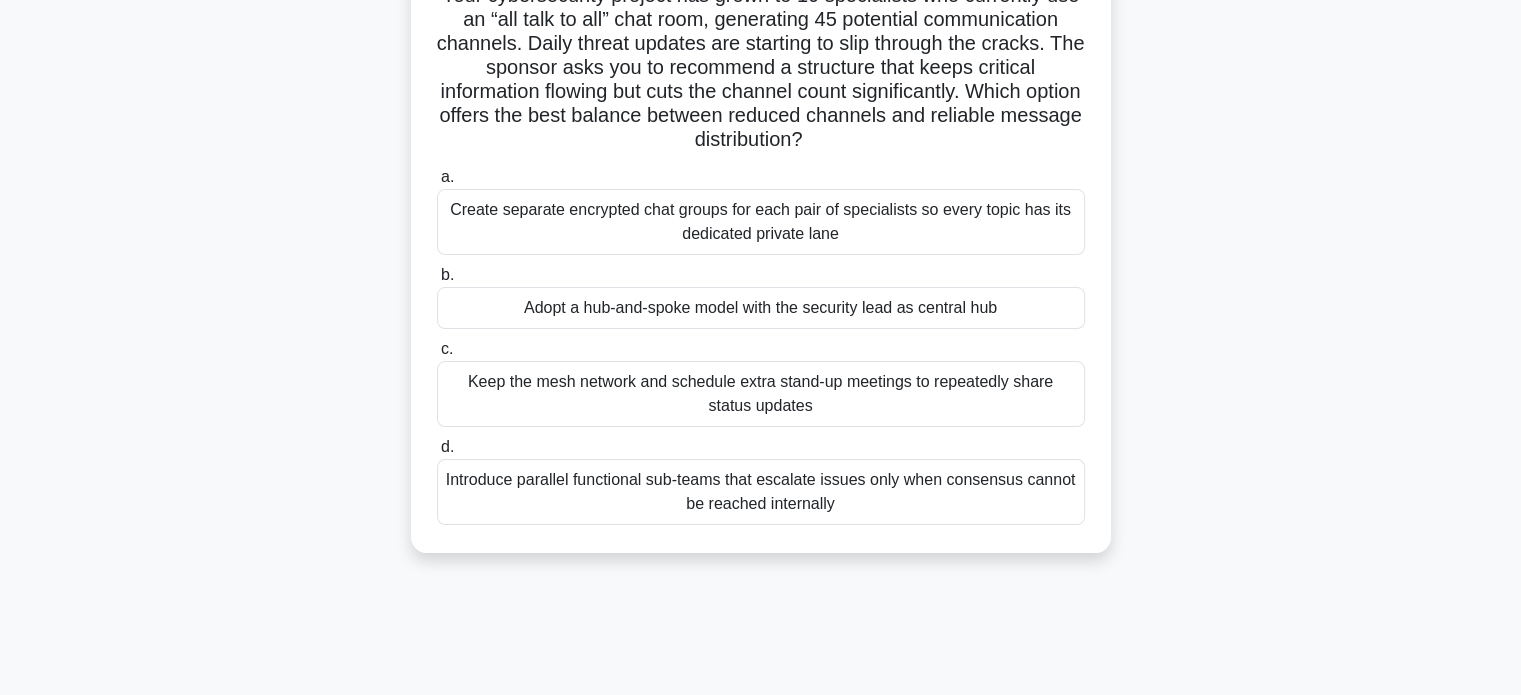 click on "Create separate encrypted chat groups for each pair of specialists so every topic has its dedicated private lane" at bounding box center (761, 222) 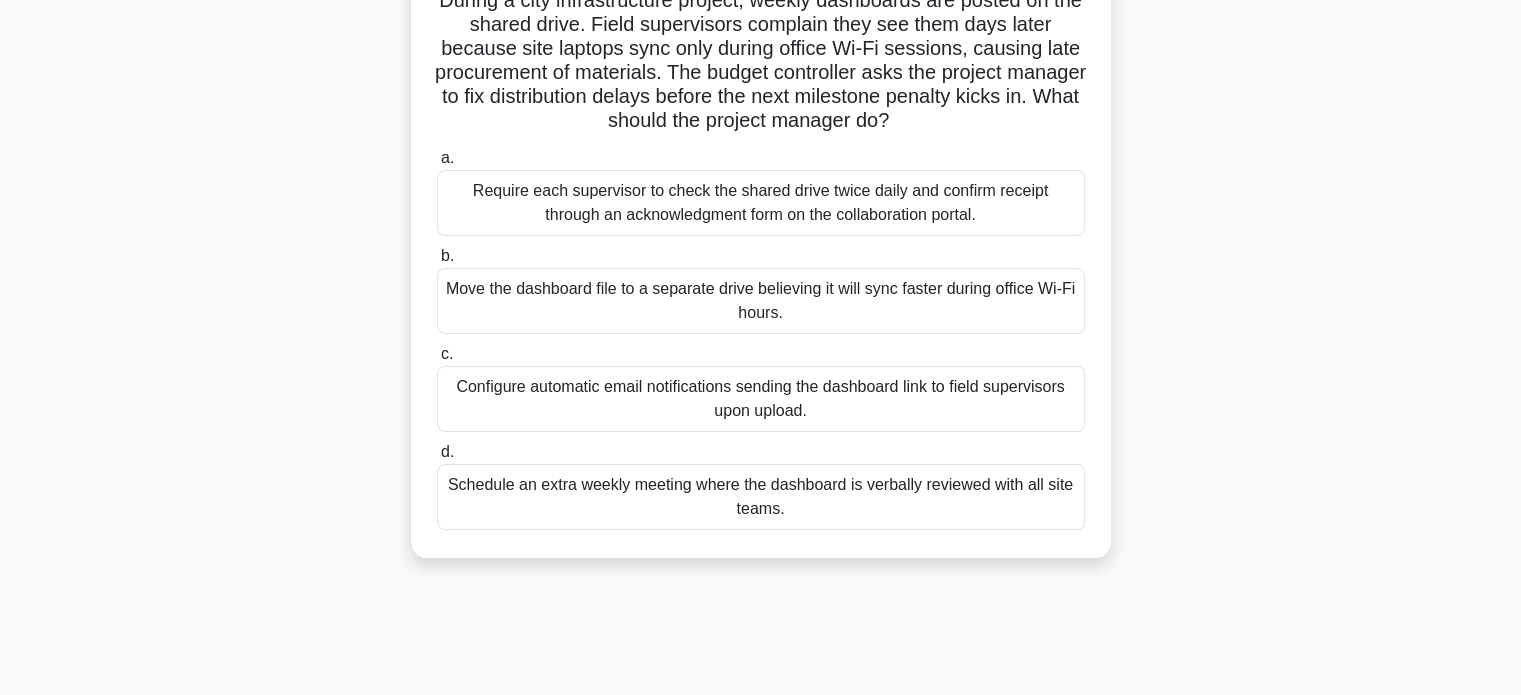 scroll, scrollTop: 0, scrollLeft: 0, axis: both 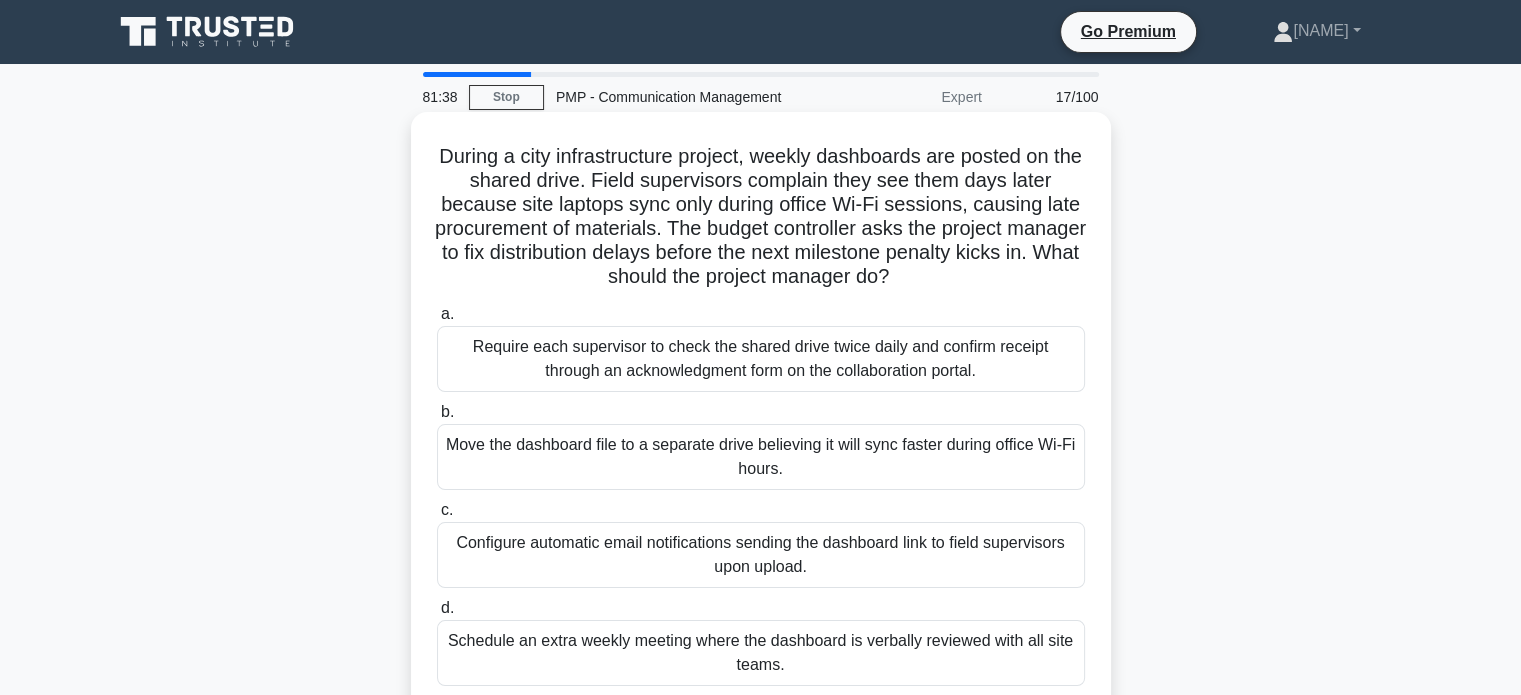 click on "Require each supervisor to check the shared drive twice daily and confirm receipt through an acknowledgment form on the collaboration portal." at bounding box center (761, 359) 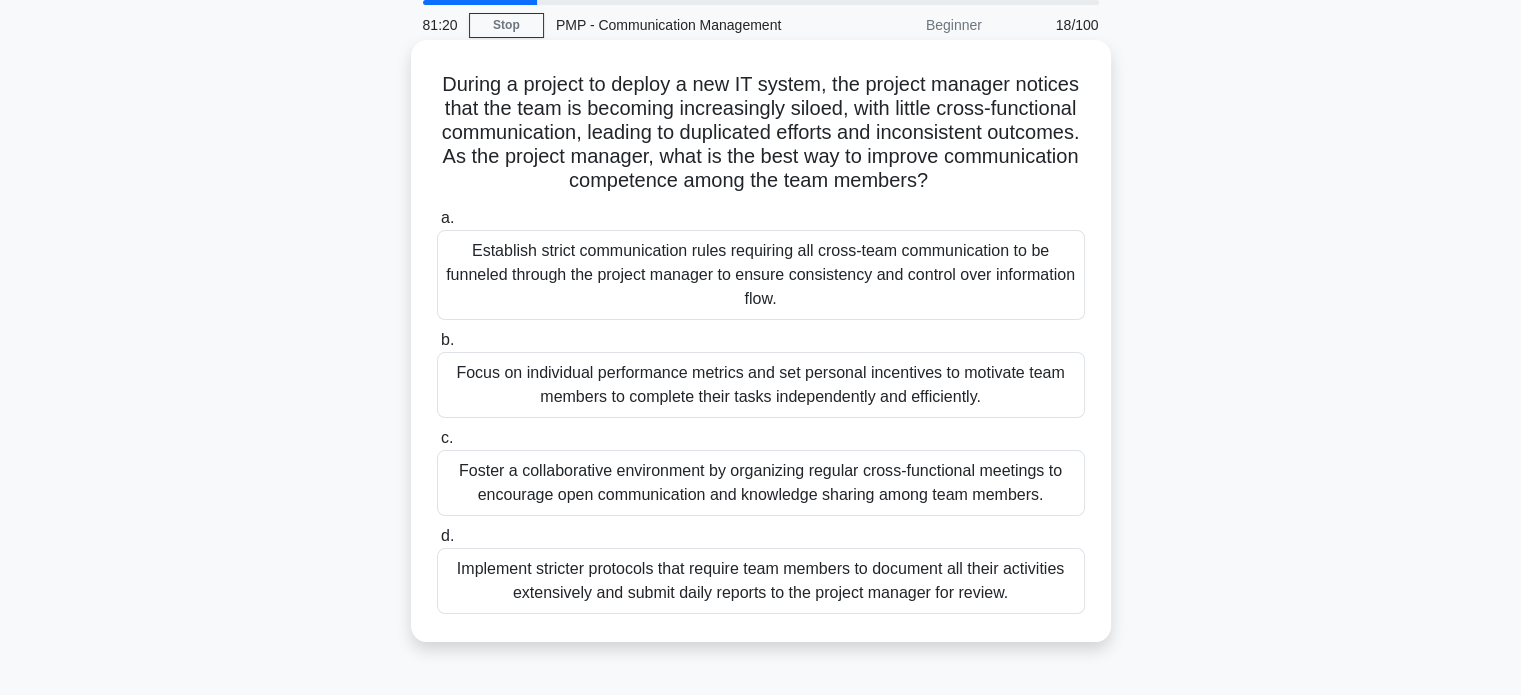 scroll, scrollTop: 76, scrollLeft: 0, axis: vertical 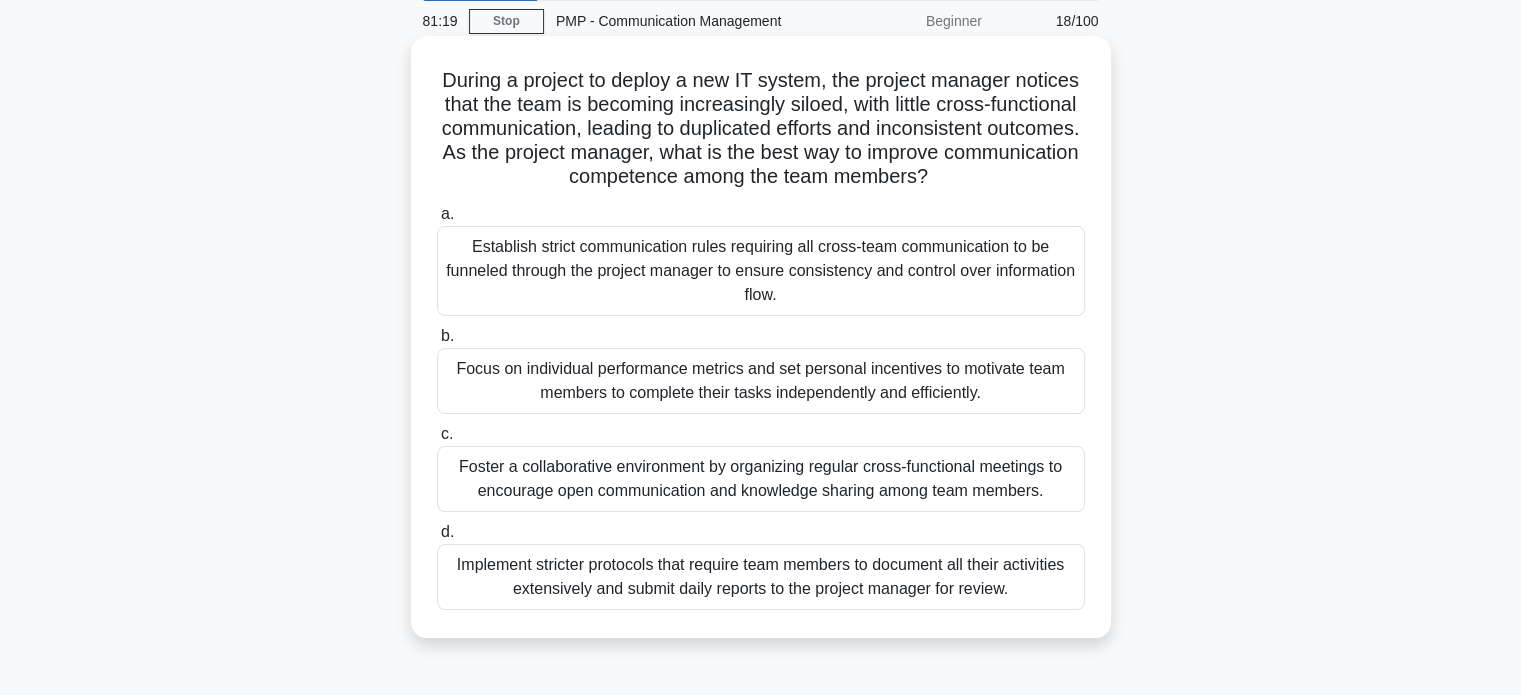 click on "Foster a collaborative environment by organizing regular cross-functional meetings to encourage open communication and knowledge sharing among team members." at bounding box center [761, 479] 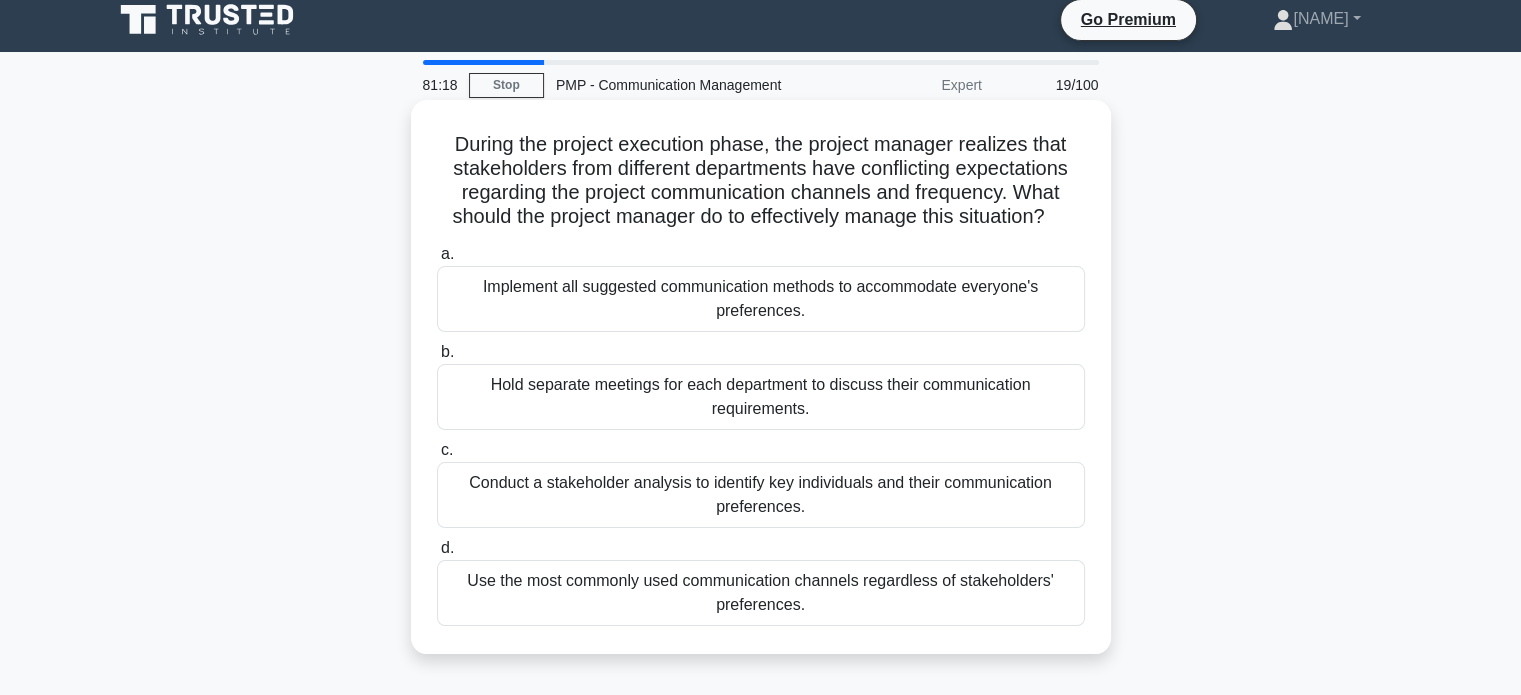 scroll, scrollTop: 0, scrollLeft: 0, axis: both 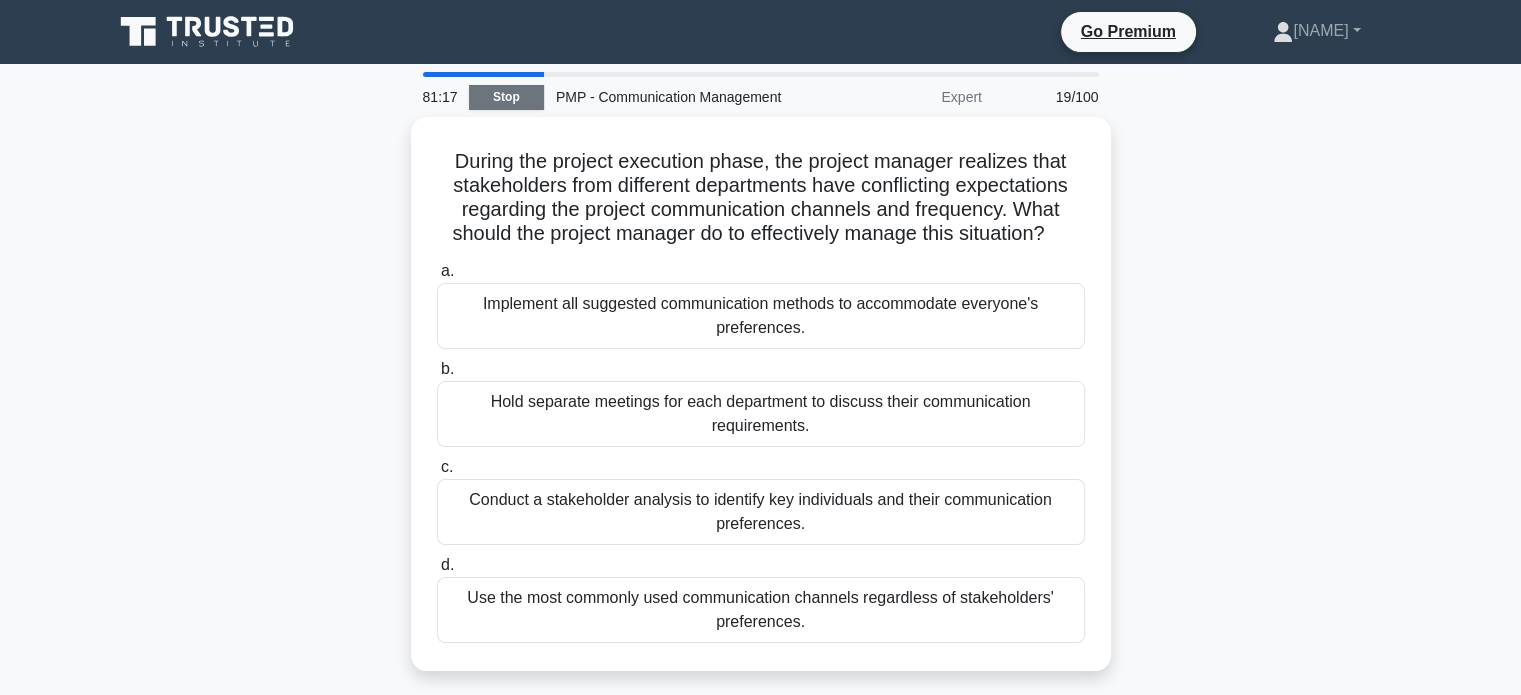 click on "Stop" at bounding box center [506, 97] 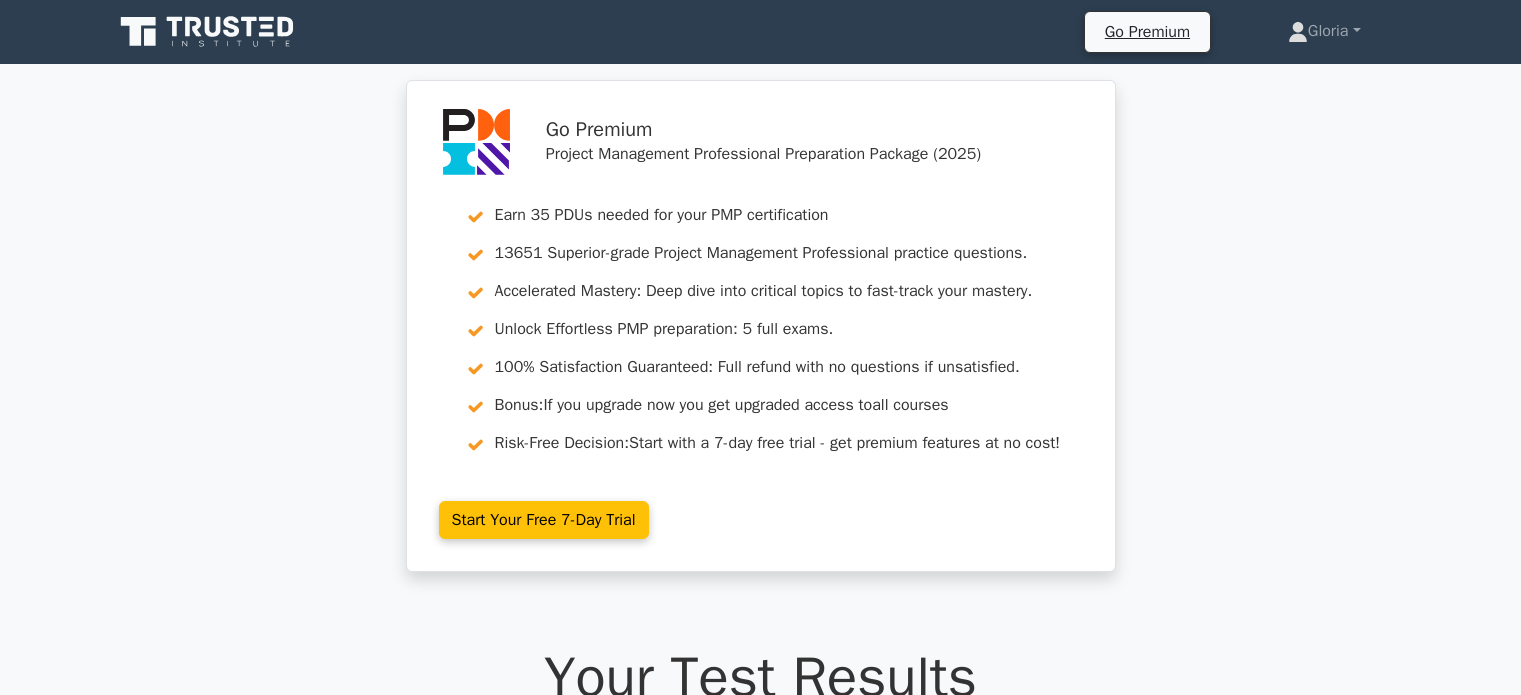 scroll, scrollTop: 0, scrollLeft: 0, axis: both 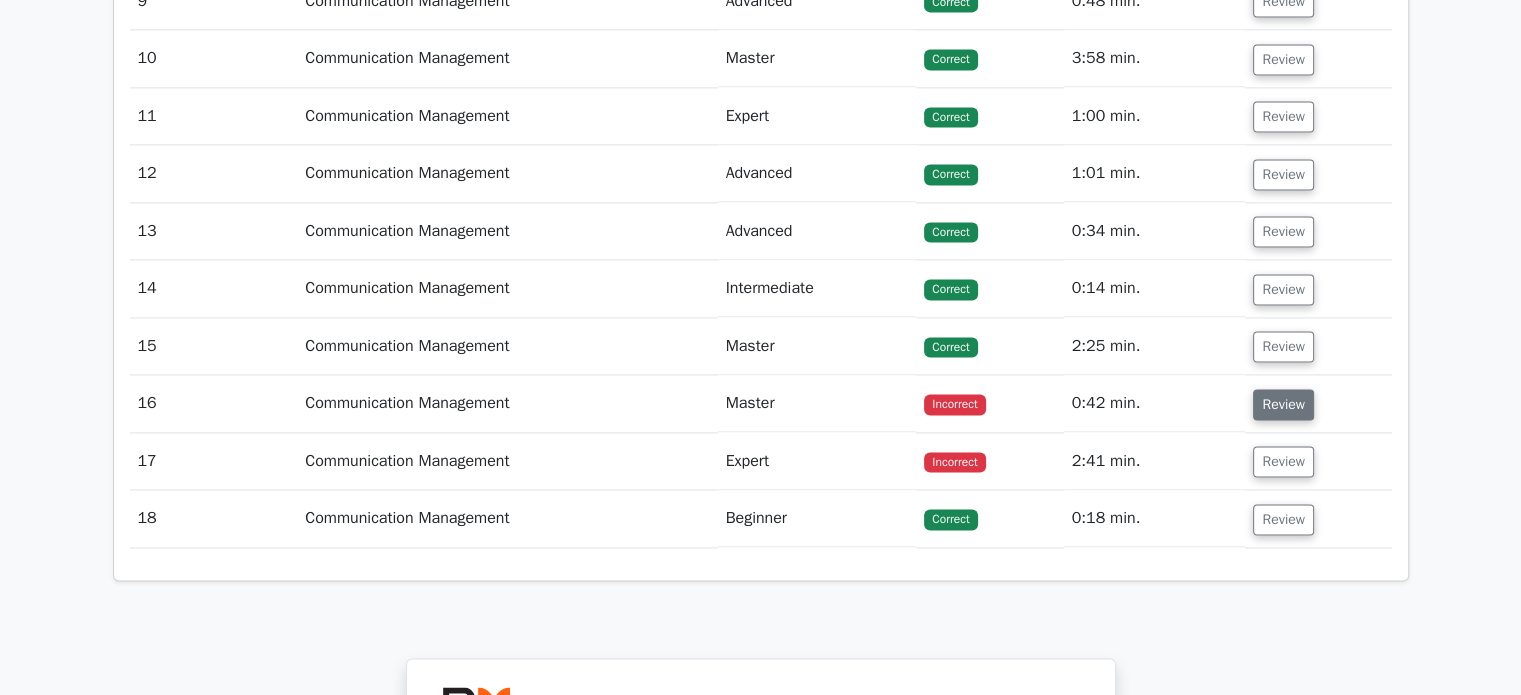 click on "Review" at bounding box center [1283, 404] 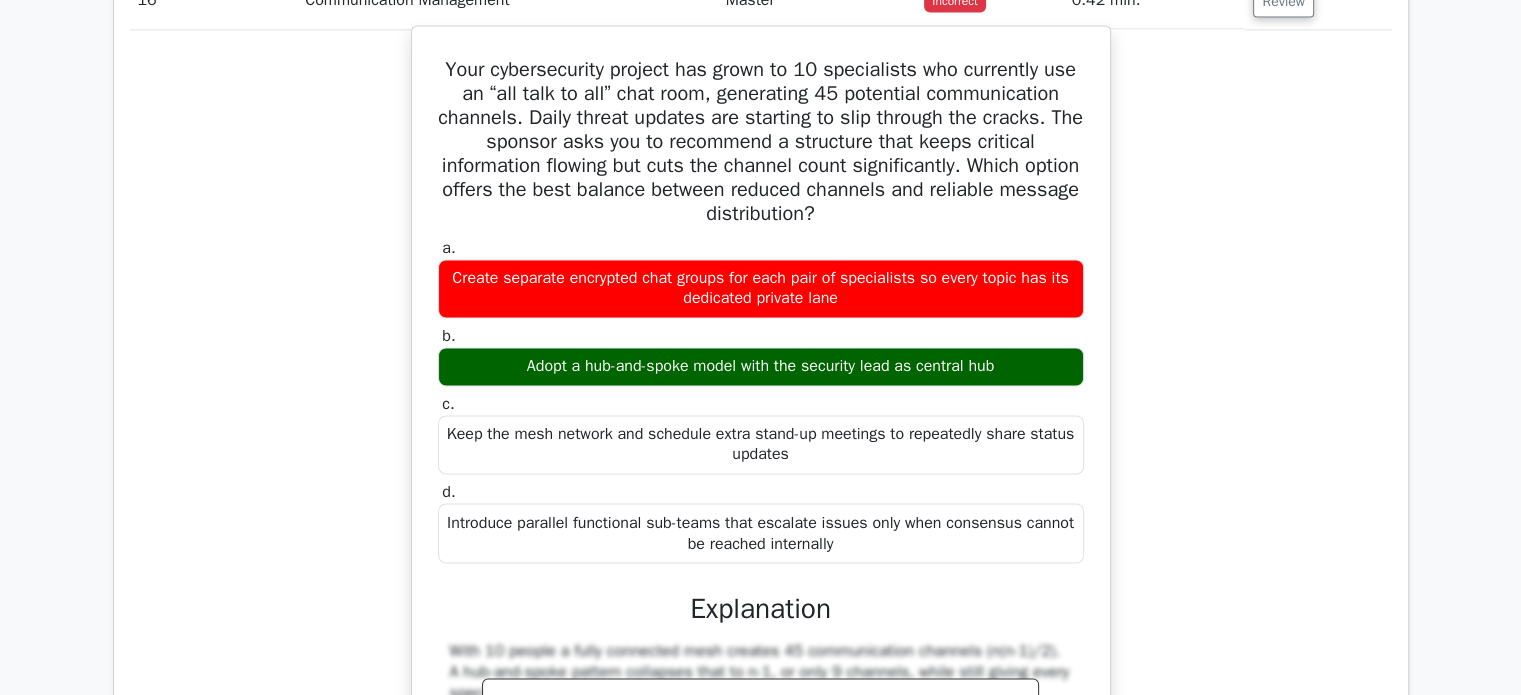 scroll, scrollTop: 3278, scrollLeft: 0, axis: vertical 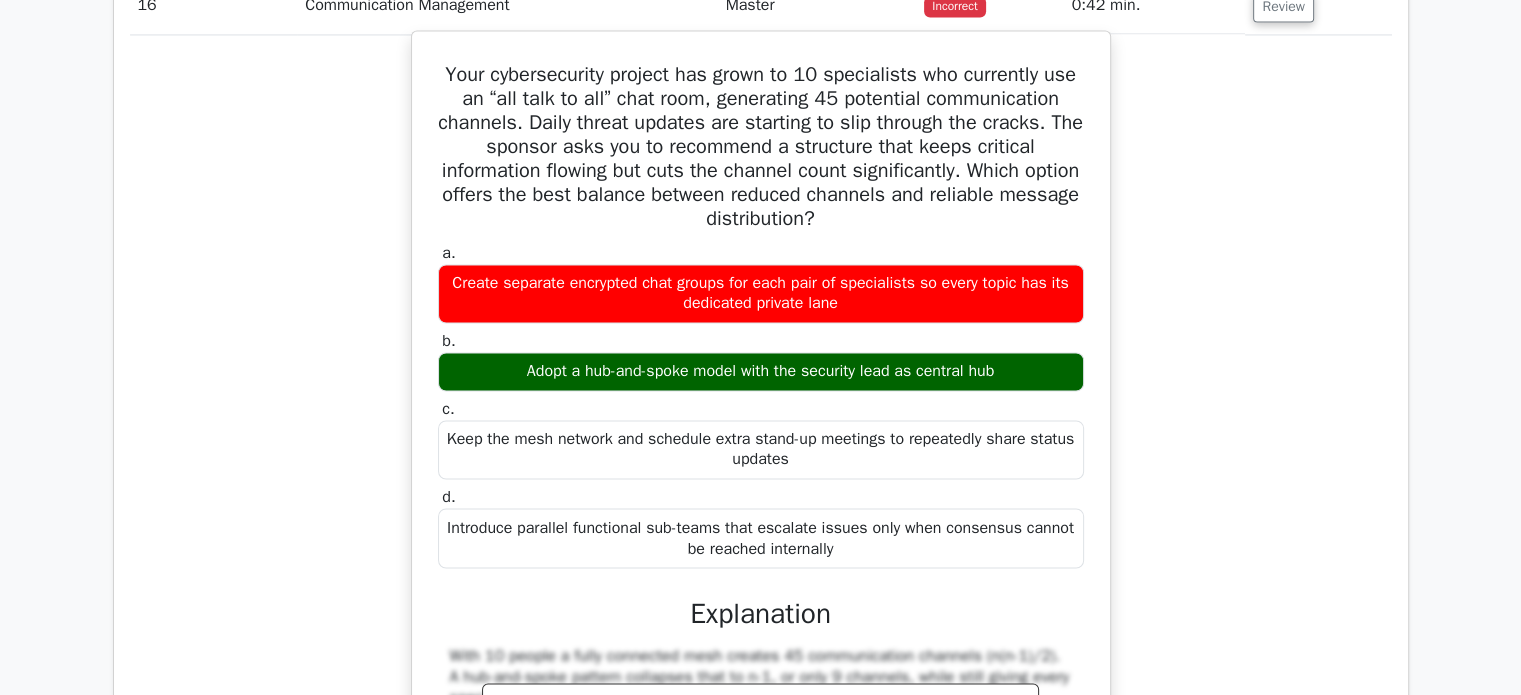 click on "Your cybersecurity project has grown to 10 specialists who currently use an “all talk to all” chat room, generating 45 potential communication channels. Daily threat updates are starting to slip through the cracks. The sponsor asks you to recommend a structure that keeps critical information flowing but cuts the channel count significantly. Which option offers the best balance between reduced channels and reliable message distribution?" at bounding box center (761, 147) 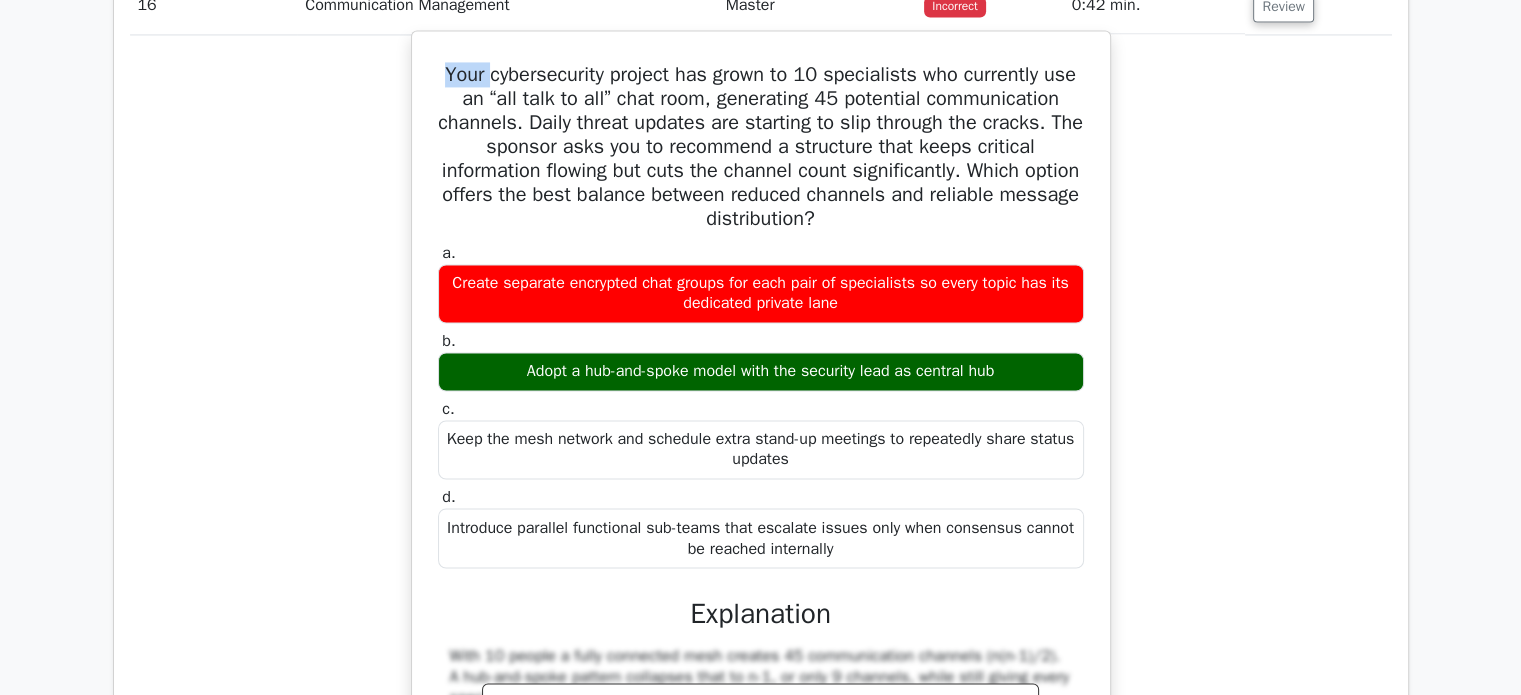 click on "Your cybersecurity project has grown to 10 specialists who currently use an “all talk to all” chat room, generating 45 potential communication channels. Daily threat updates are starting to slip through the cracks. The sponsor asks you to recommend a structure that keeps critical information flowing but cuts the channel count significantly. Which option offers the best balance between reduced channels and reliable message distribution?" at bounding box center [761, 147] 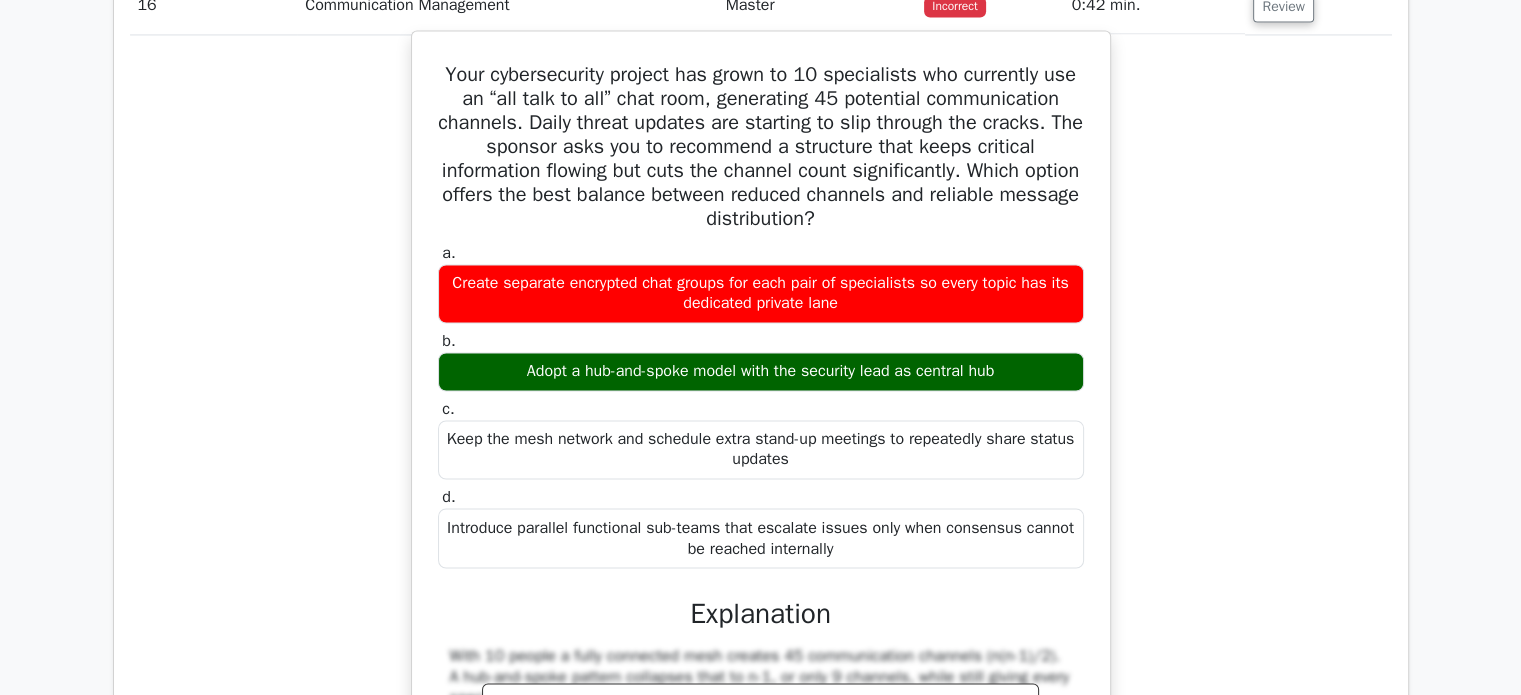 click on "Introduce parallel functional sub-teams that escalate issues only when consensus cannot be reached internally" at bounding box center (761, 538) 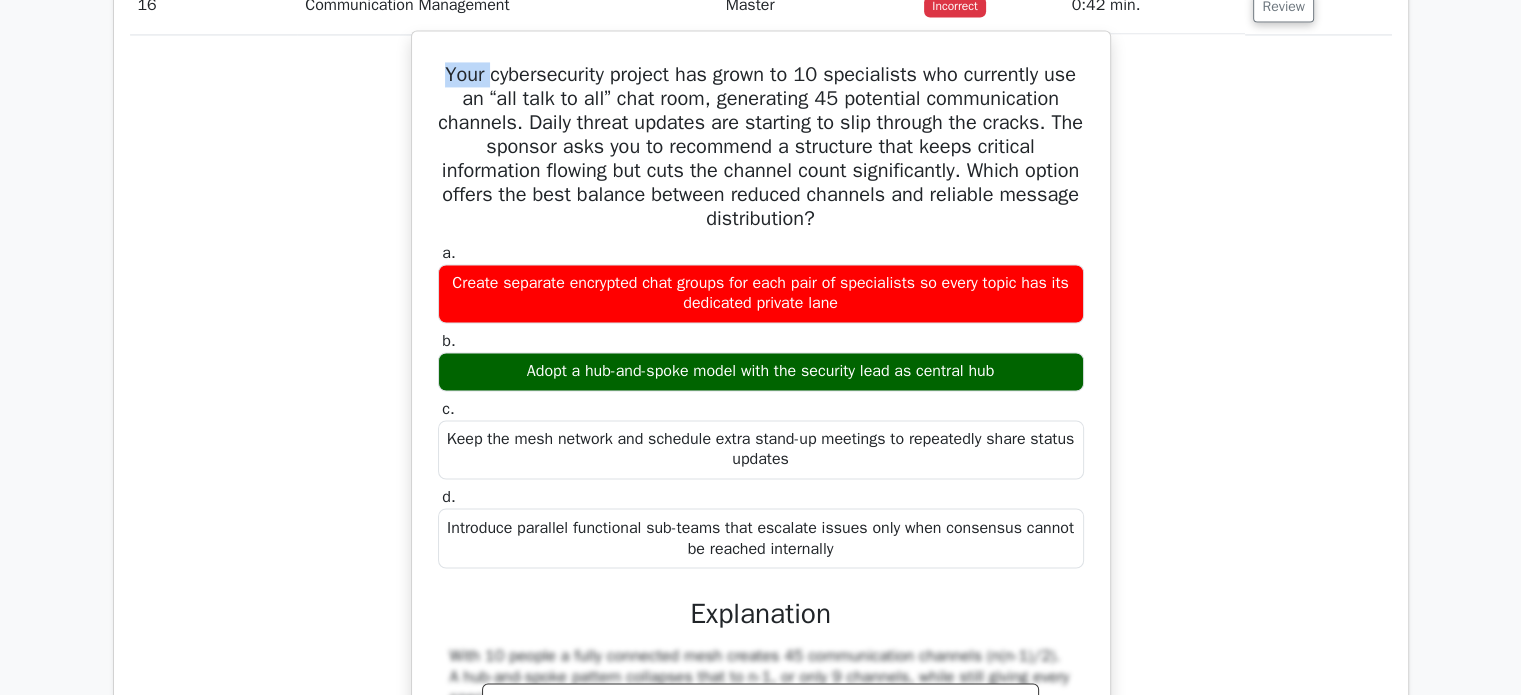 click on "Your cybersecurity project has grown to 10 specialists who currently use an “all talk to all” chat room, generating 45 potential communication channels. Daily threat updates are starting to slip through the cracks. The sponsor asks you to recommend a structure that keeps critical information flowing but cuts the channel count significantly. Which option offers the best balance between reduced channels and reliable message distribution?
a.
b.
c. d." at bounding box center [761, 535] 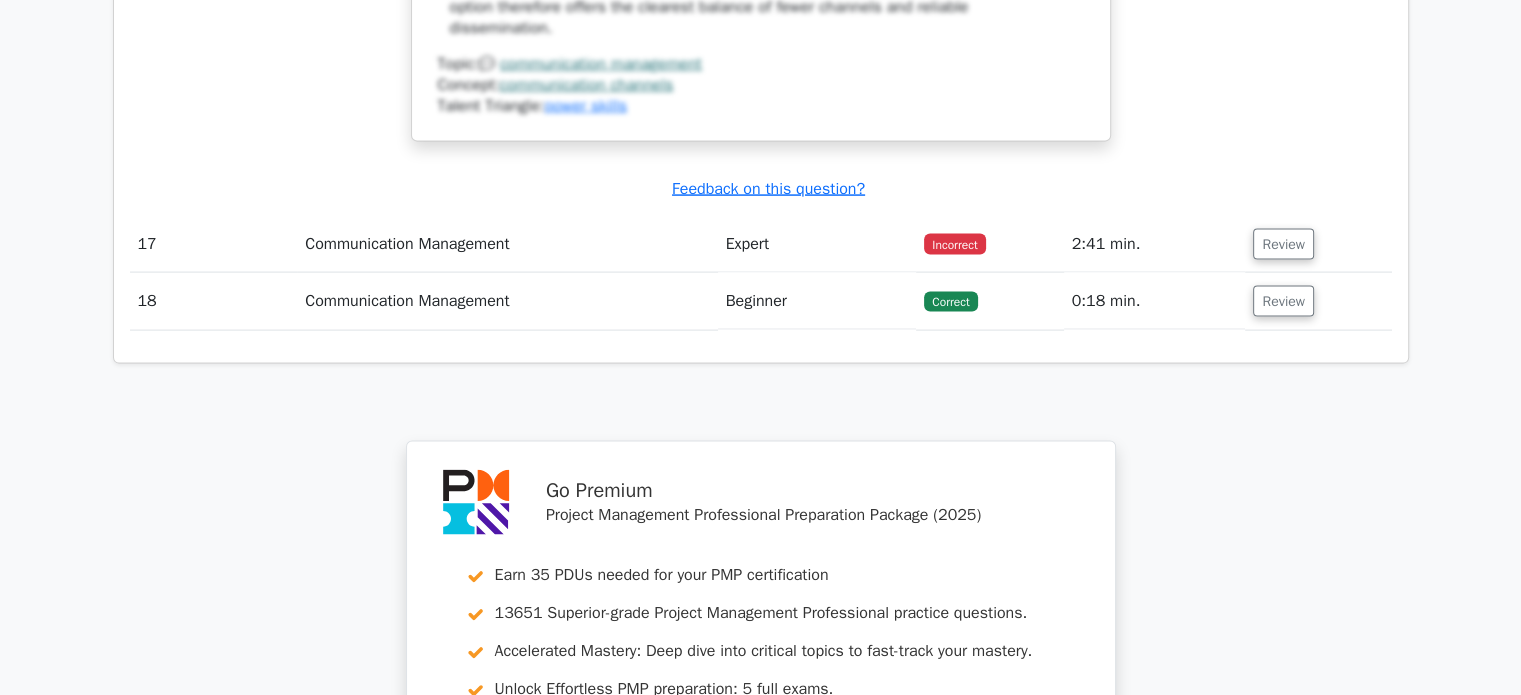 scroll, scrollTop: 4178, scrollLeft: 0, axis: vertical 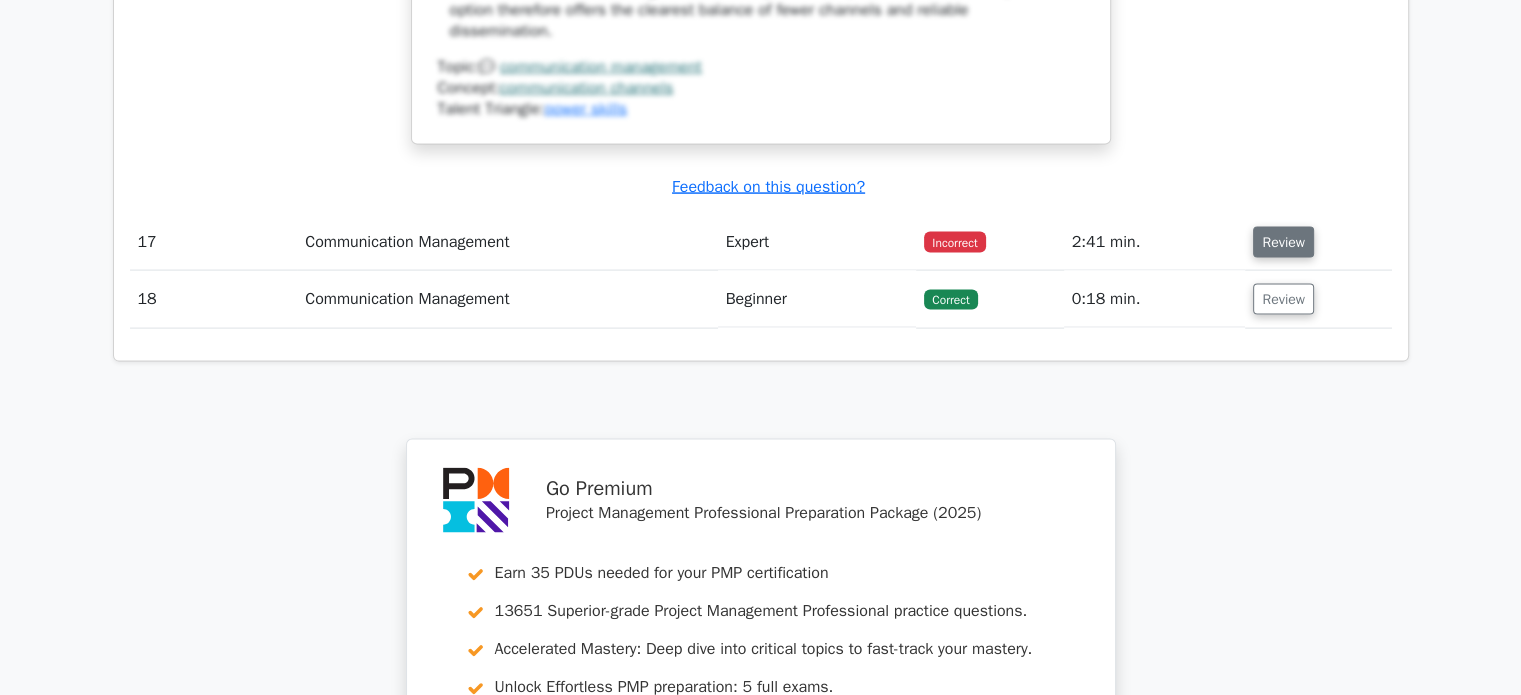 click on "Review" at bounding box center (1283, 242) 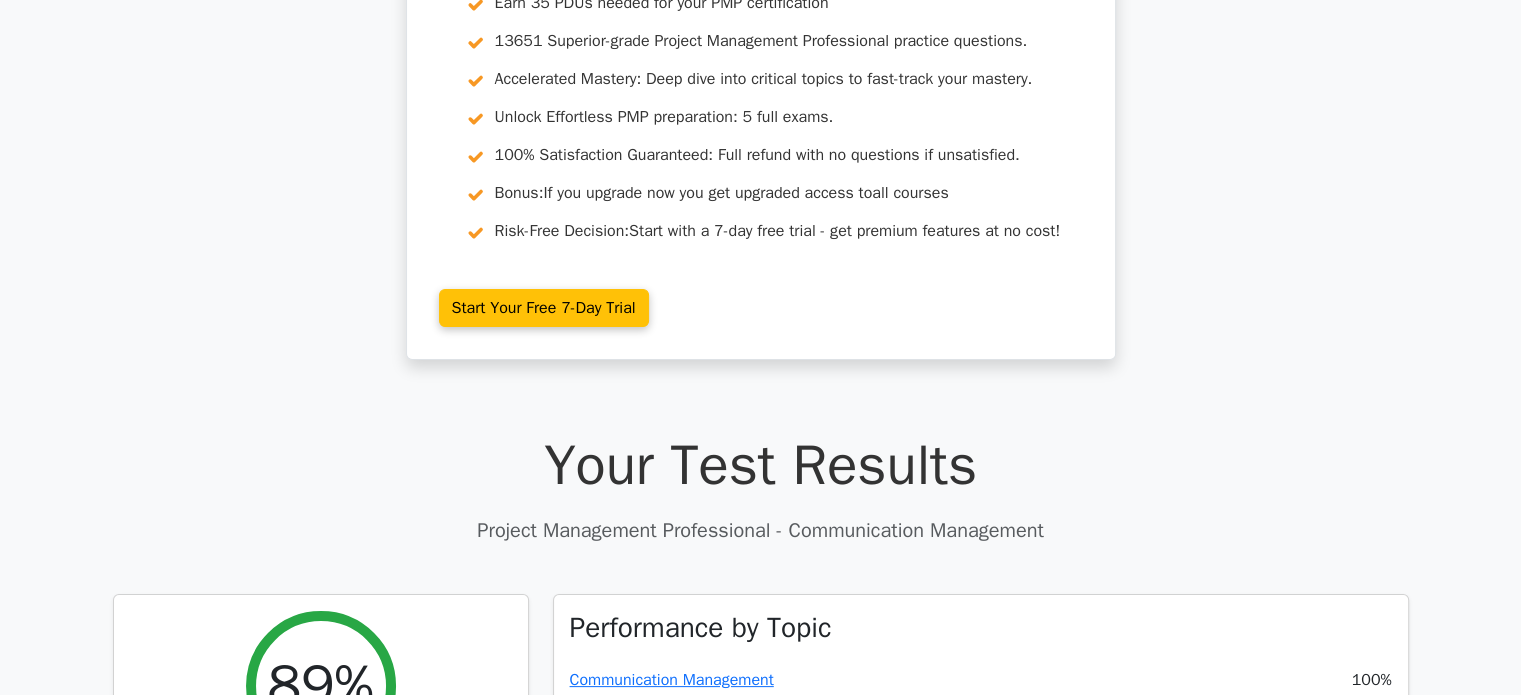 scroll, scrollTop: 0, scrollLeft: 0, axis: both 